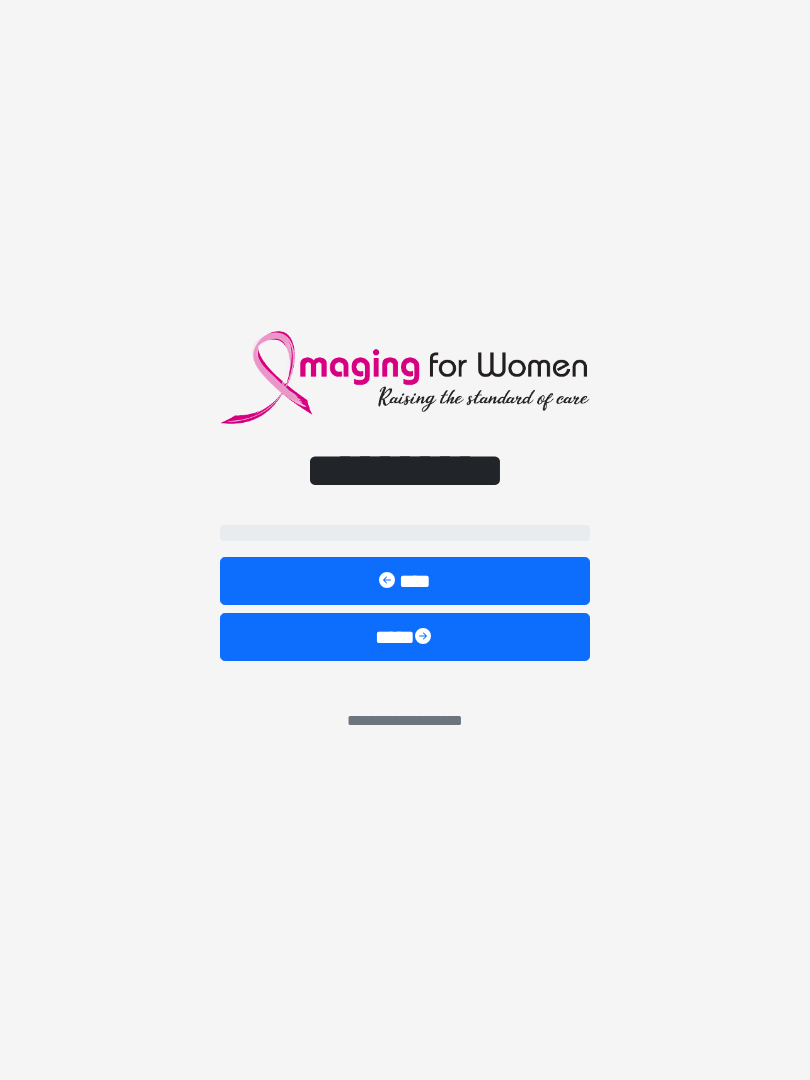 scroll, scrollTop: 0, scrollLeft: 0, axis: both 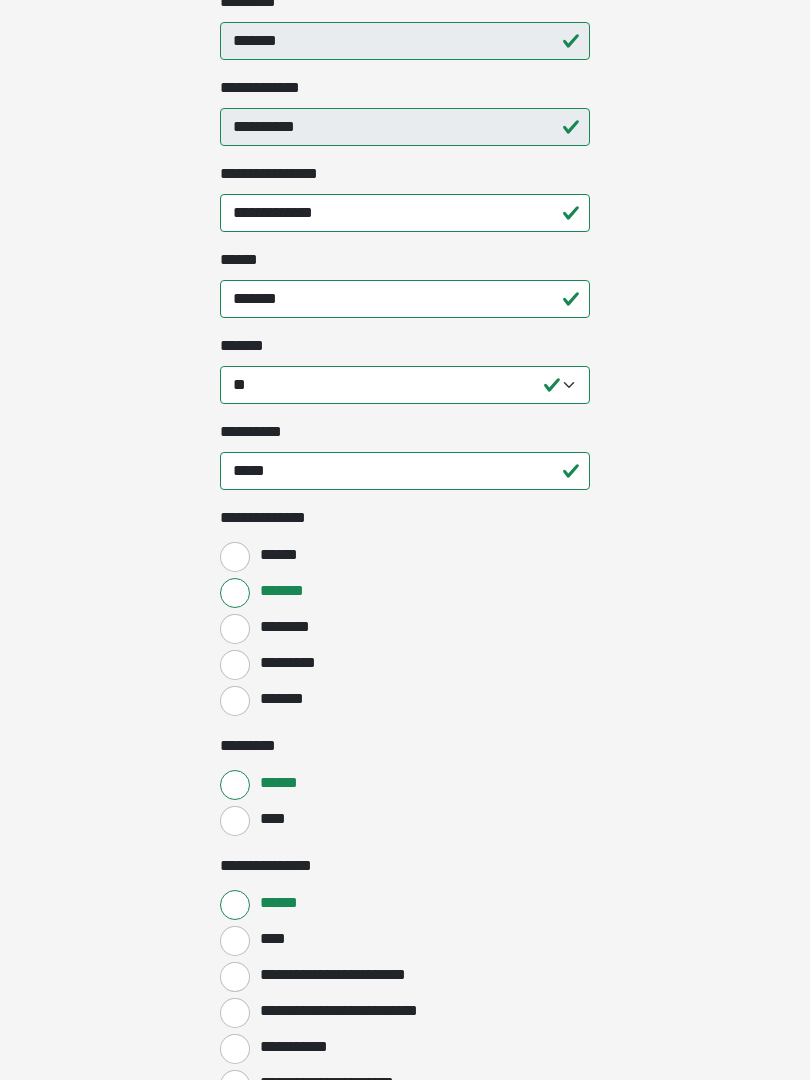 click on "*******" at bounding box center [235, 701] 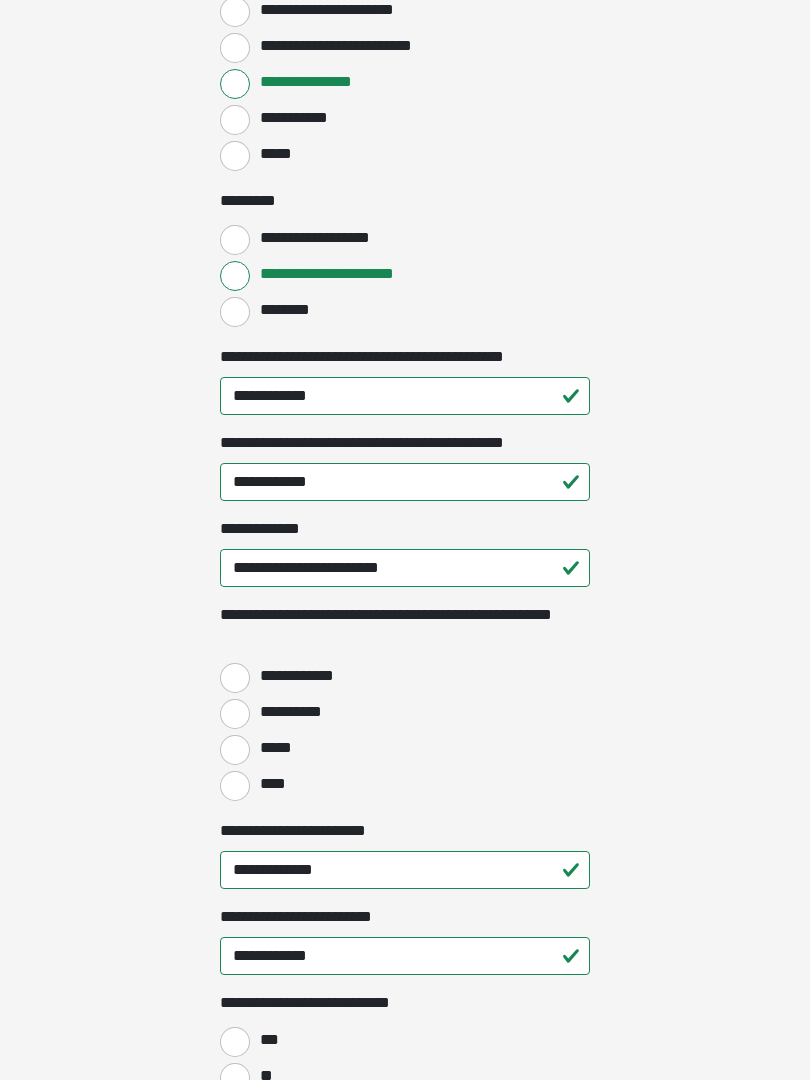 scroll, scrollTop: 2173, scrollLeft: 0, axis: vertical 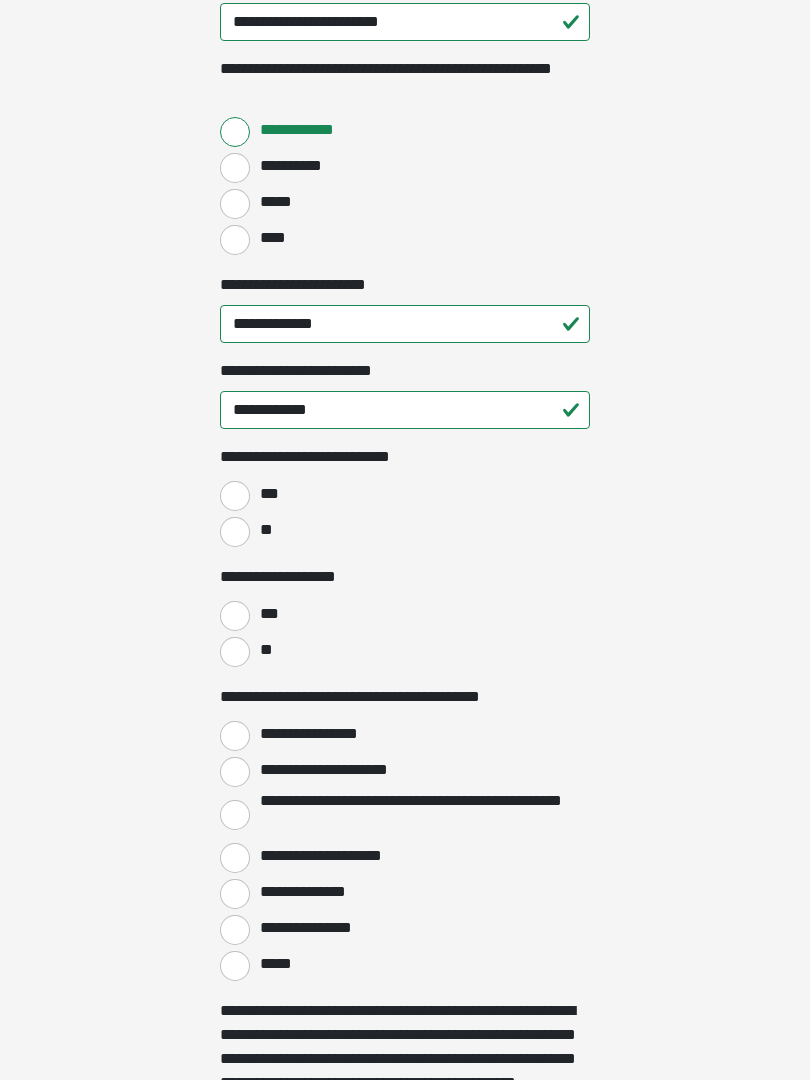 click on "**" at bounding box center [235, 532] 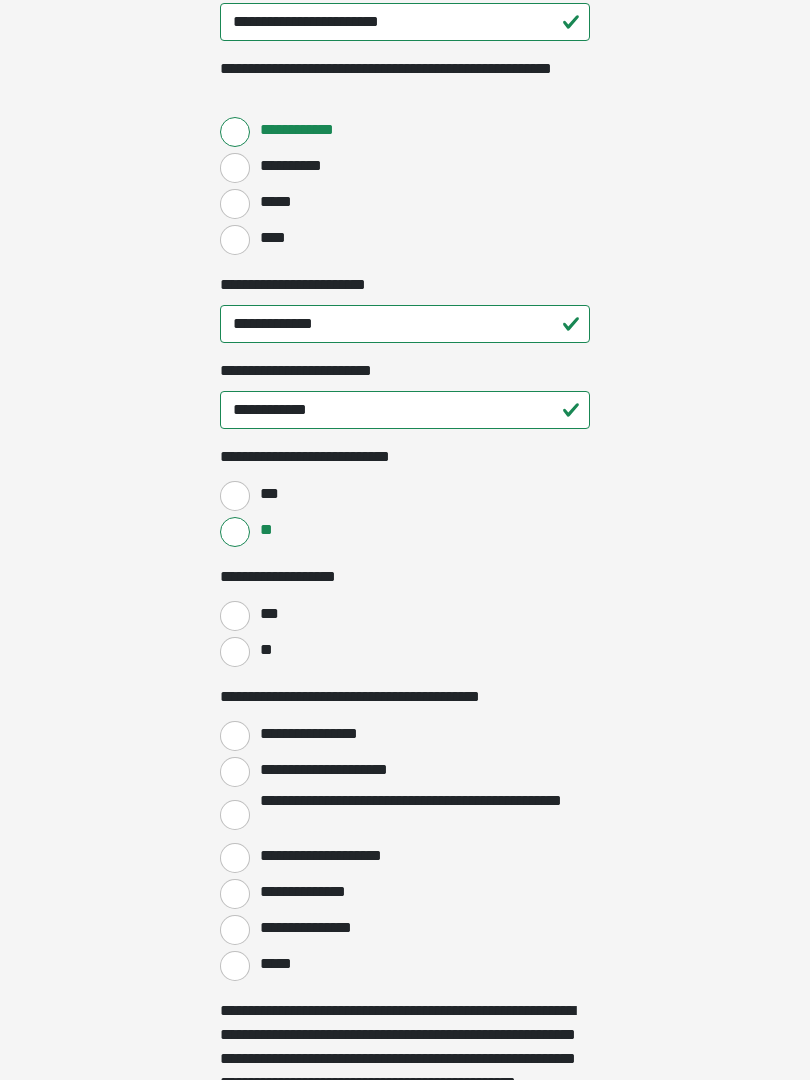 click on "**" at bounding box center (235, 652) 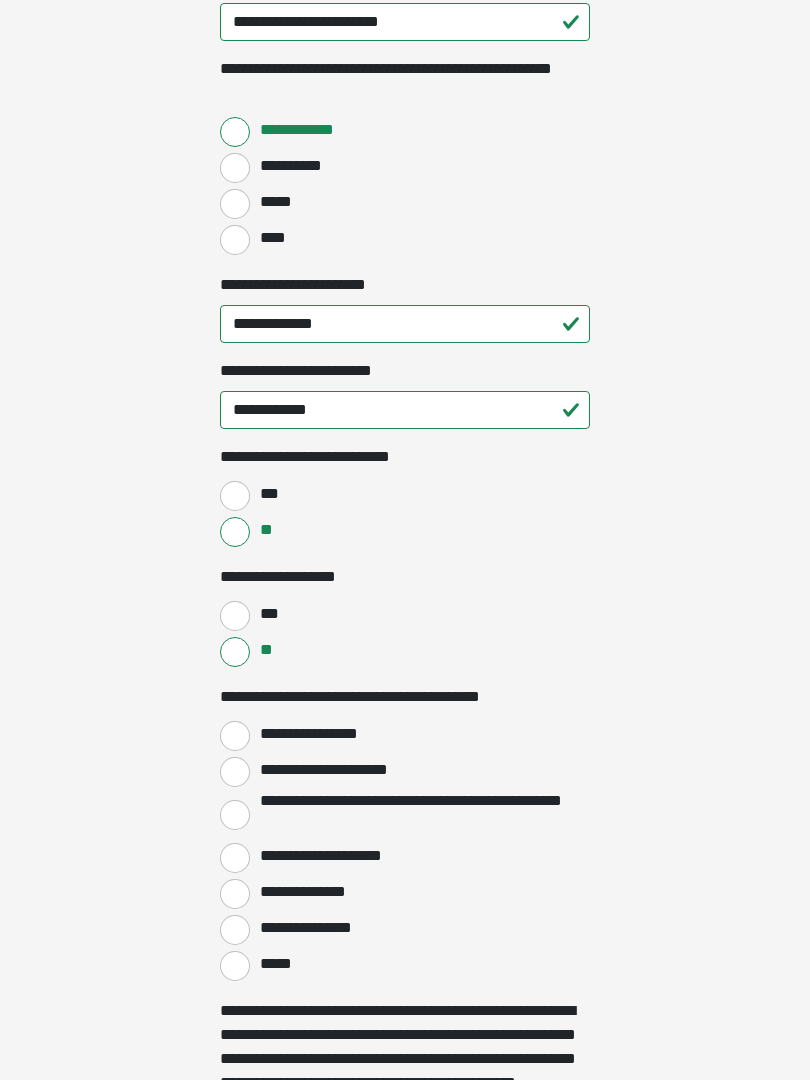 click on "**********" at bounding box center (235, 736) 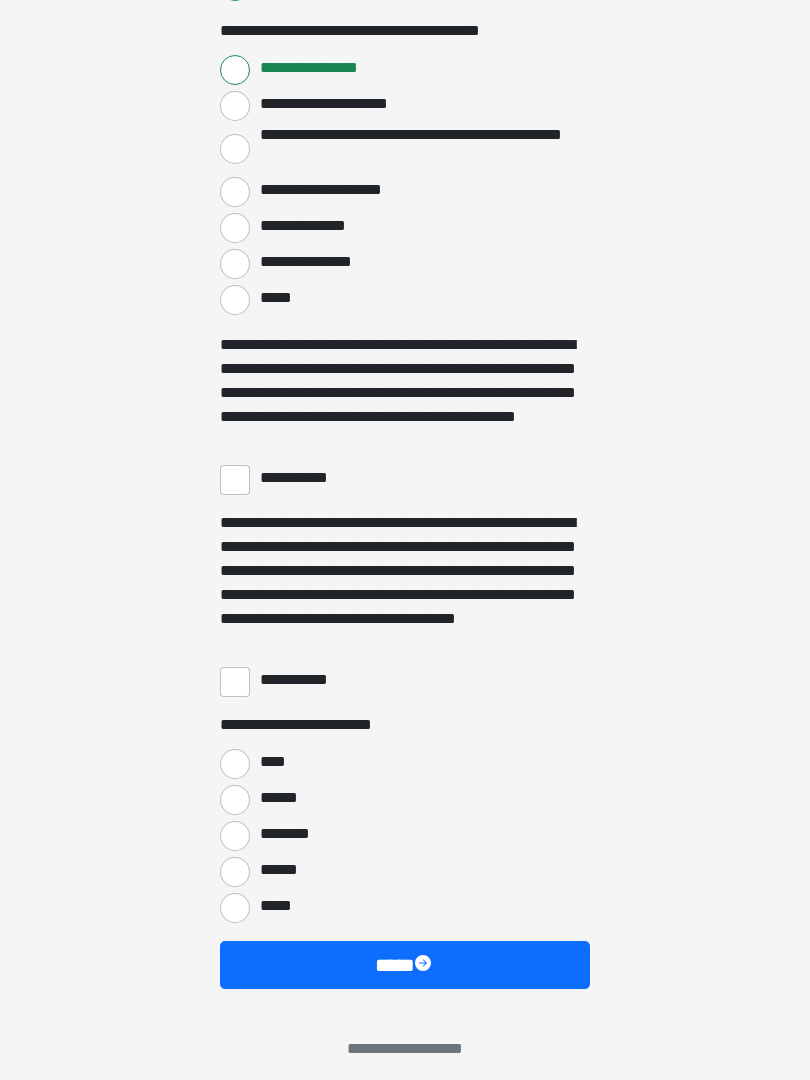 scroll, scrollTop: 3397, scrollLeft: 0, axis: vertical 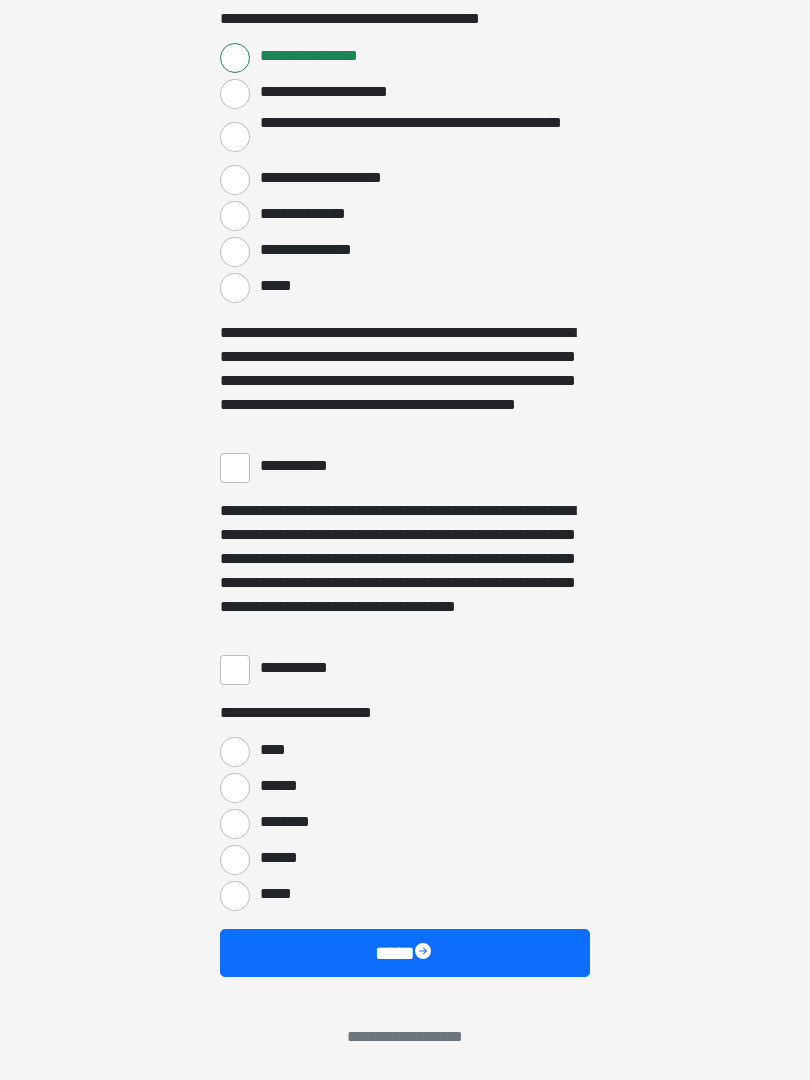 click on "****" at bounding box center [235, 752] 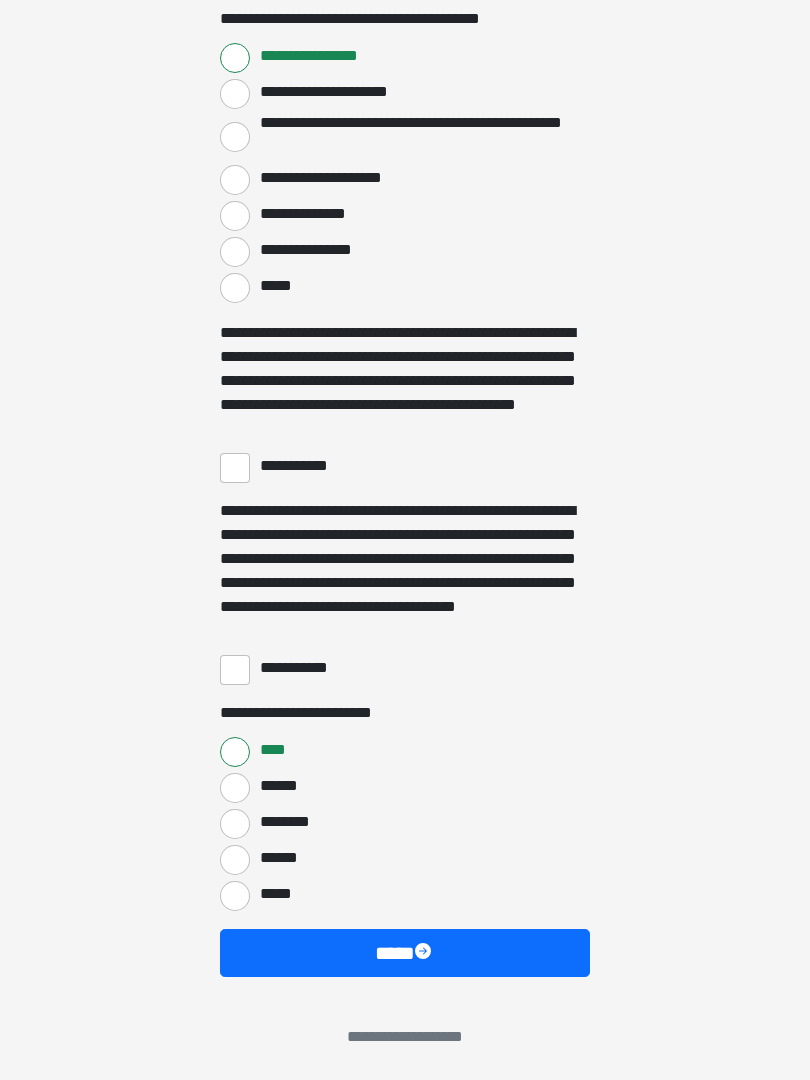 click on "**********" at bounding box center (235, 468) 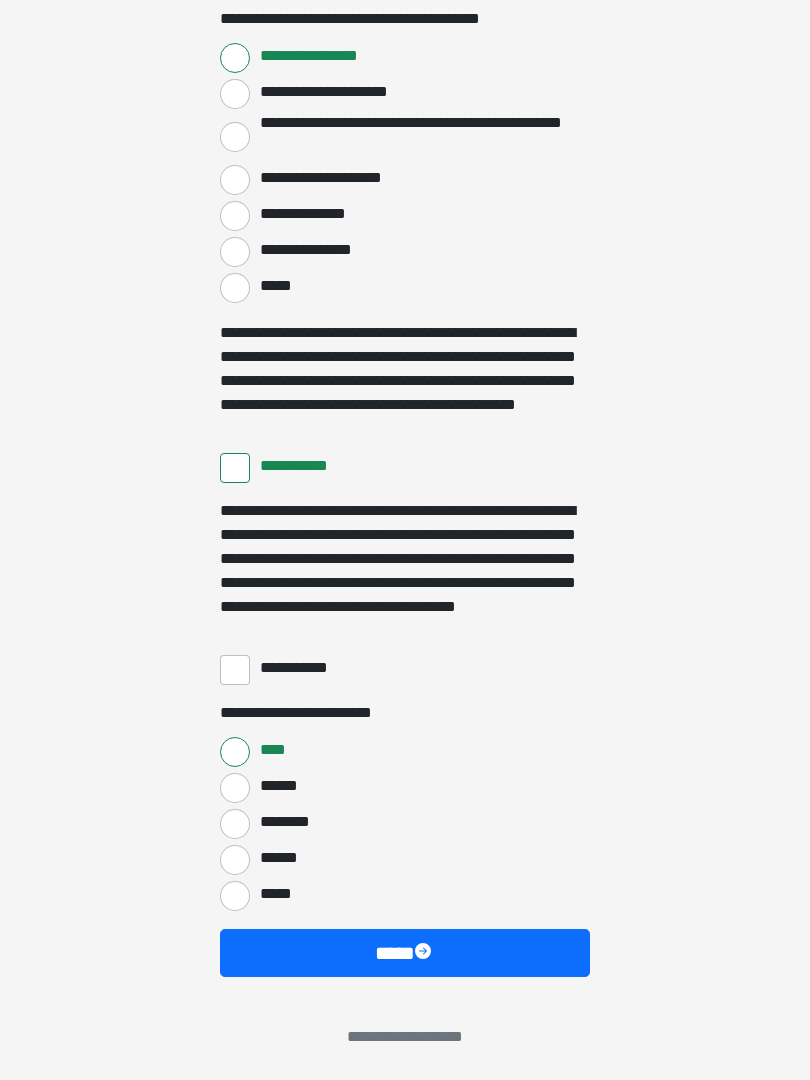 click on "**********" at bounding box center [235, 670] 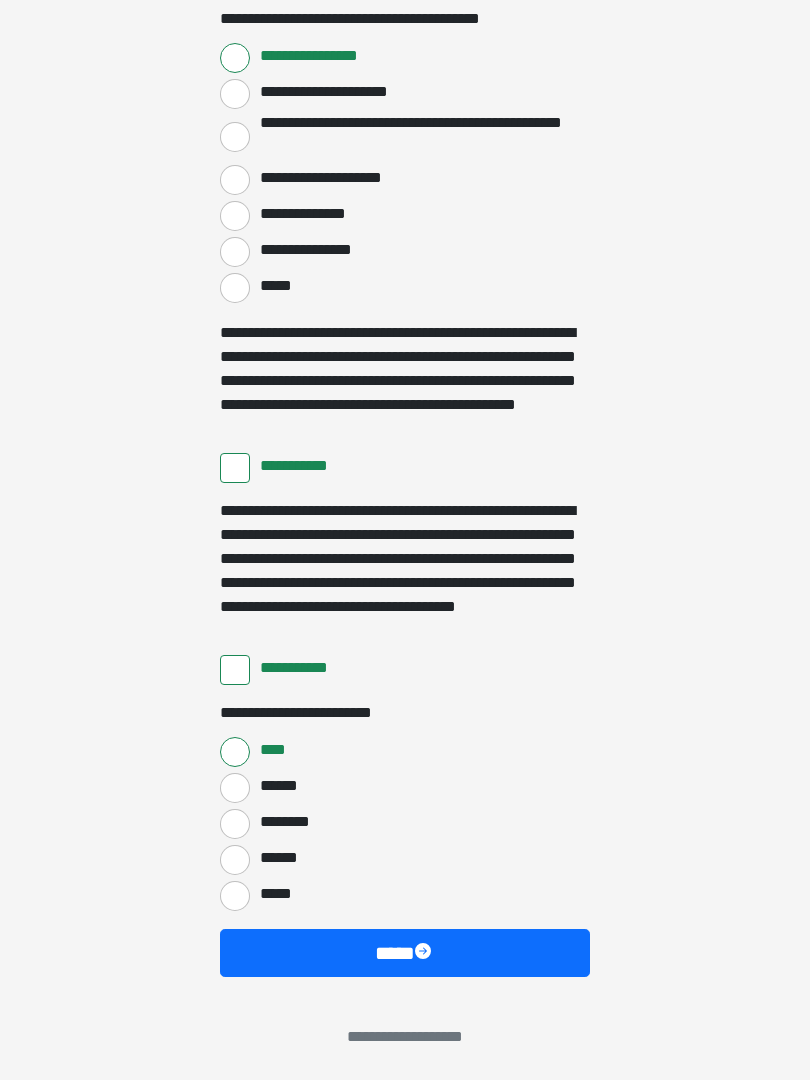 click on "****" at bounding box center [405, 953] 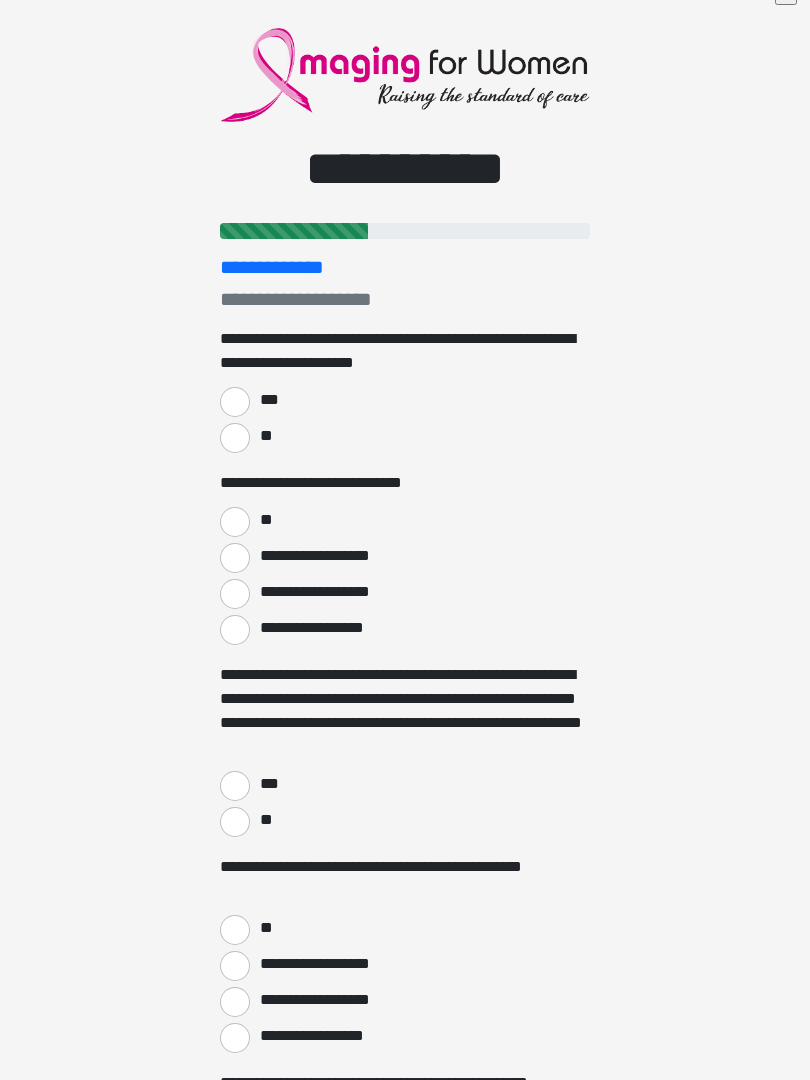 scroll, scrollTop: 27, scrollLeft: 0, axis: vertical 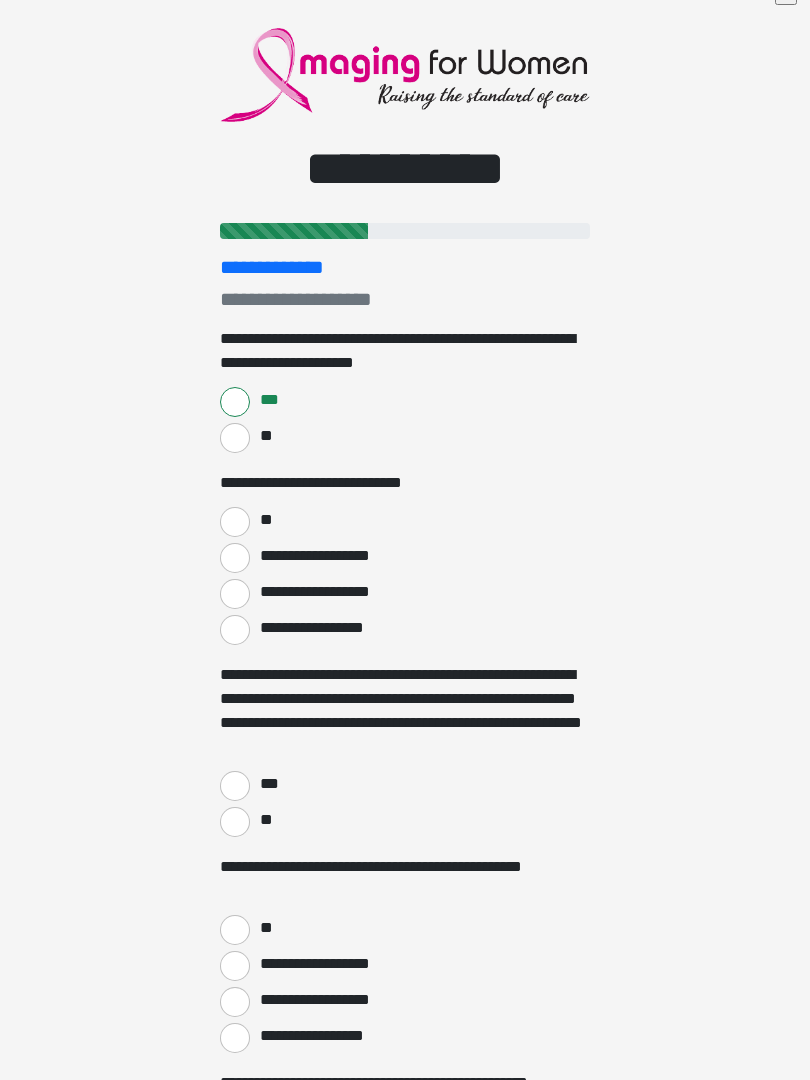 click on "**" at bounding box center (235, 522) 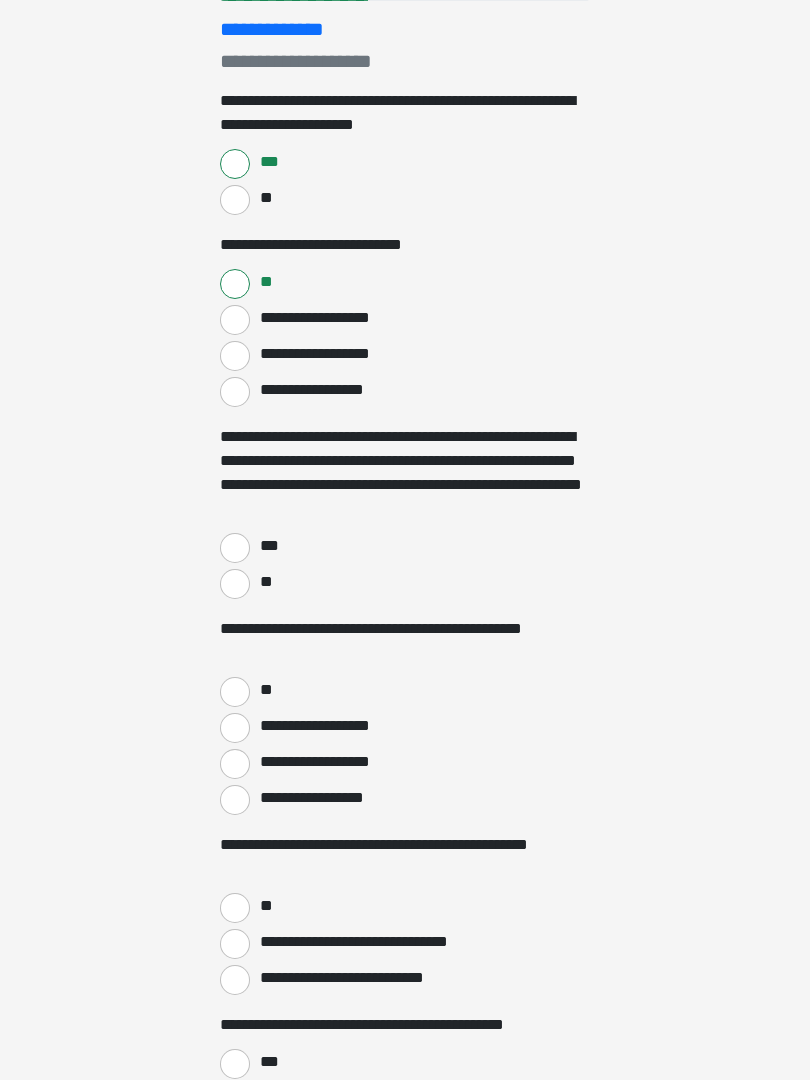 scroll, scrollTop: 269, scrollLeft: 0, axis: vertical 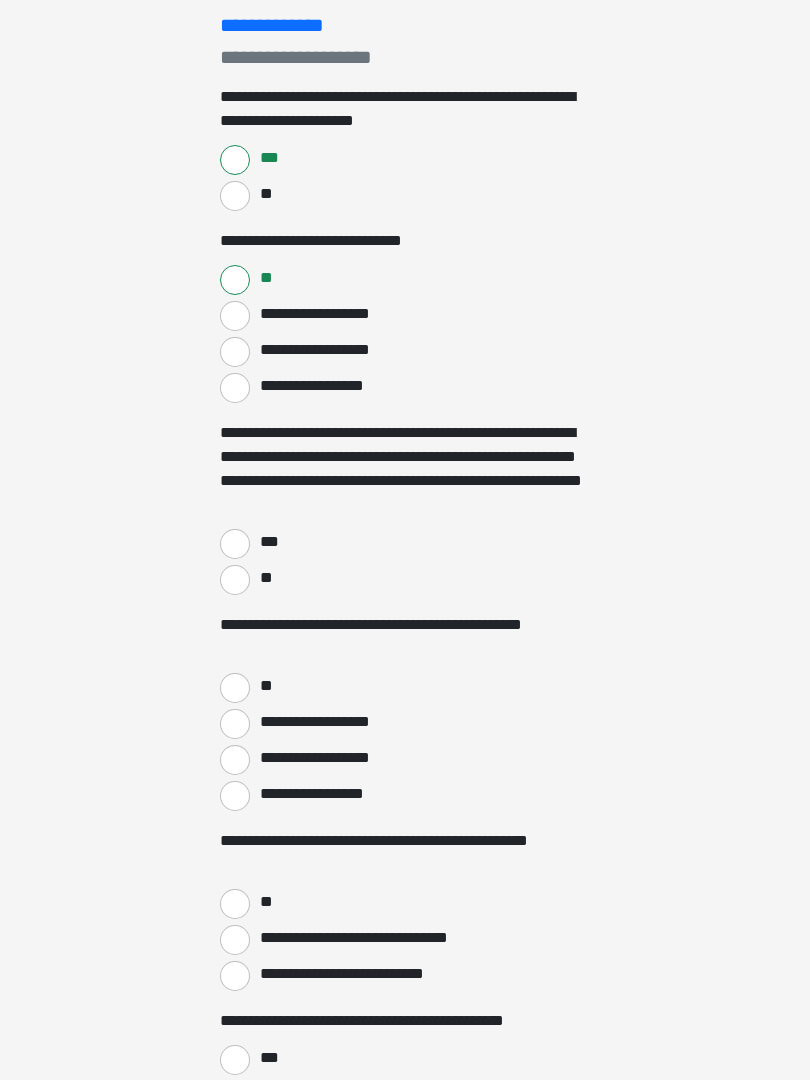 click on "***" at bounding box center (235, 544) 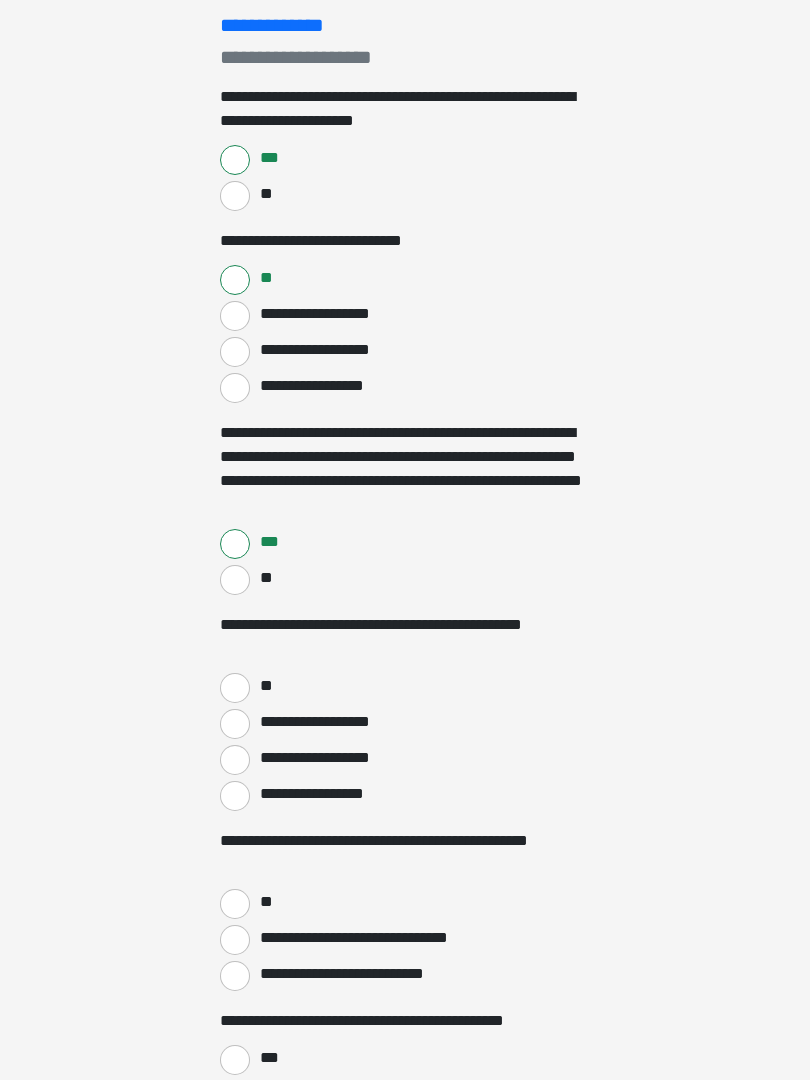 click on "**" at bounding box center [235, 688] 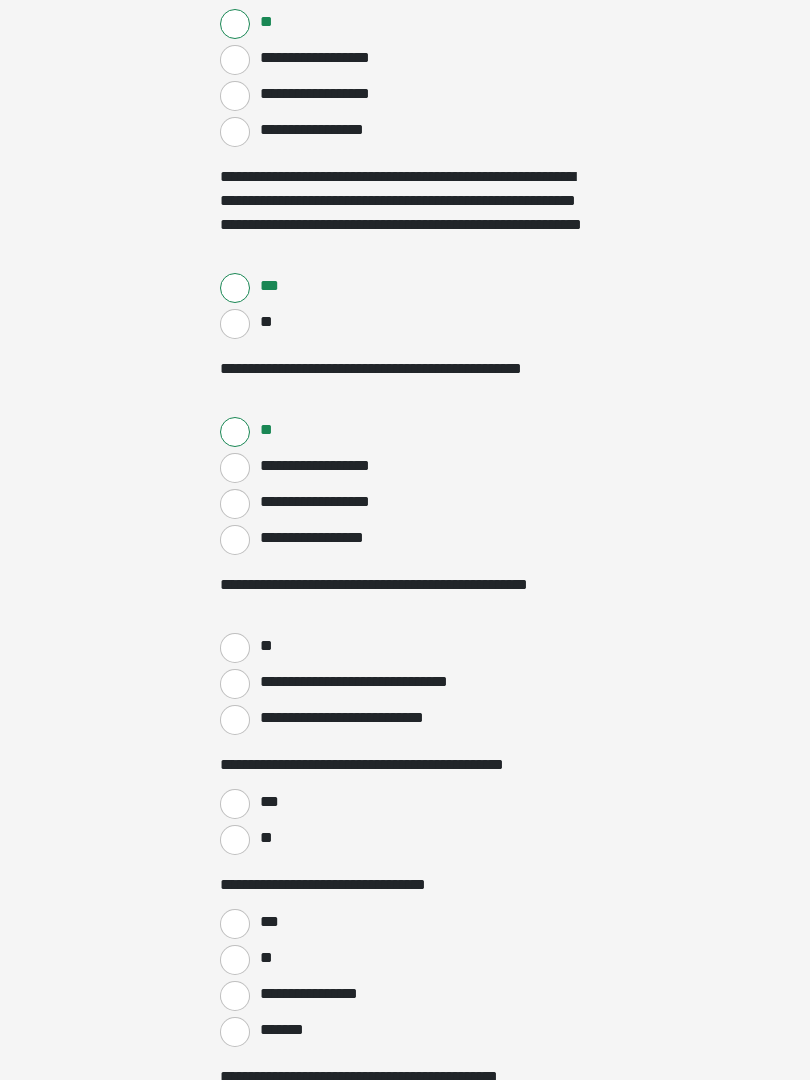scroll, scrollTop: 537, scrollLeft: 0, axis: vertical 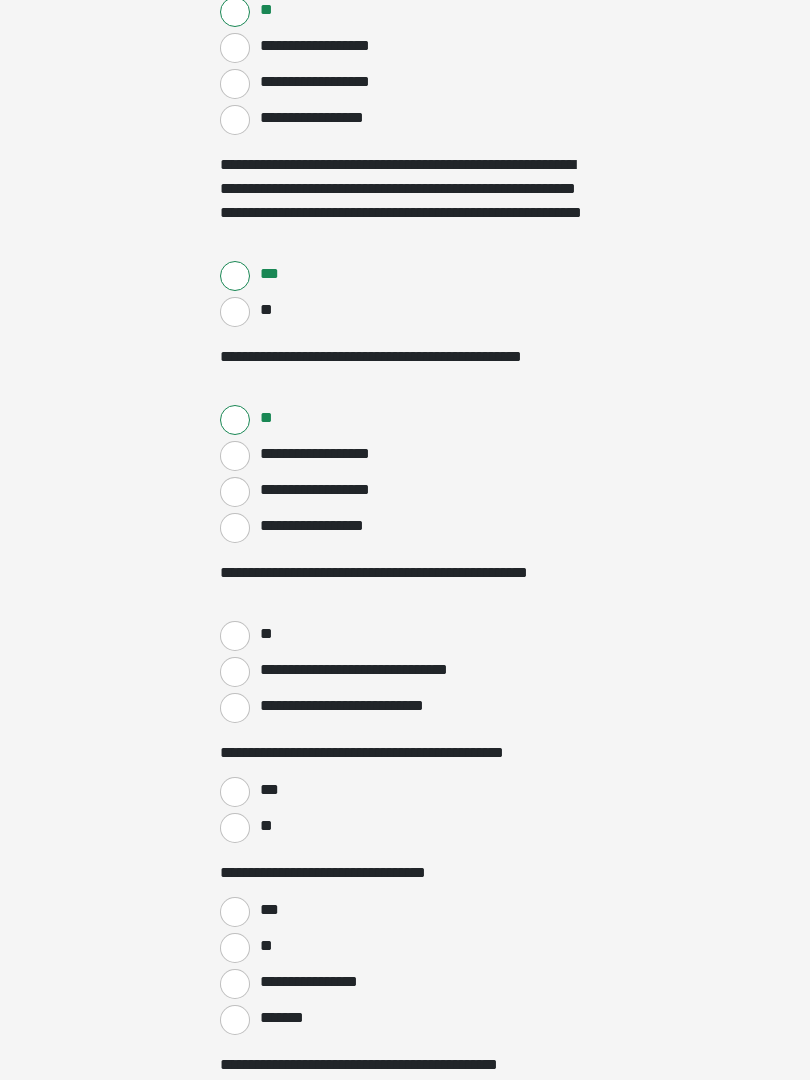 click on "**" at bounding box center [235, 636] 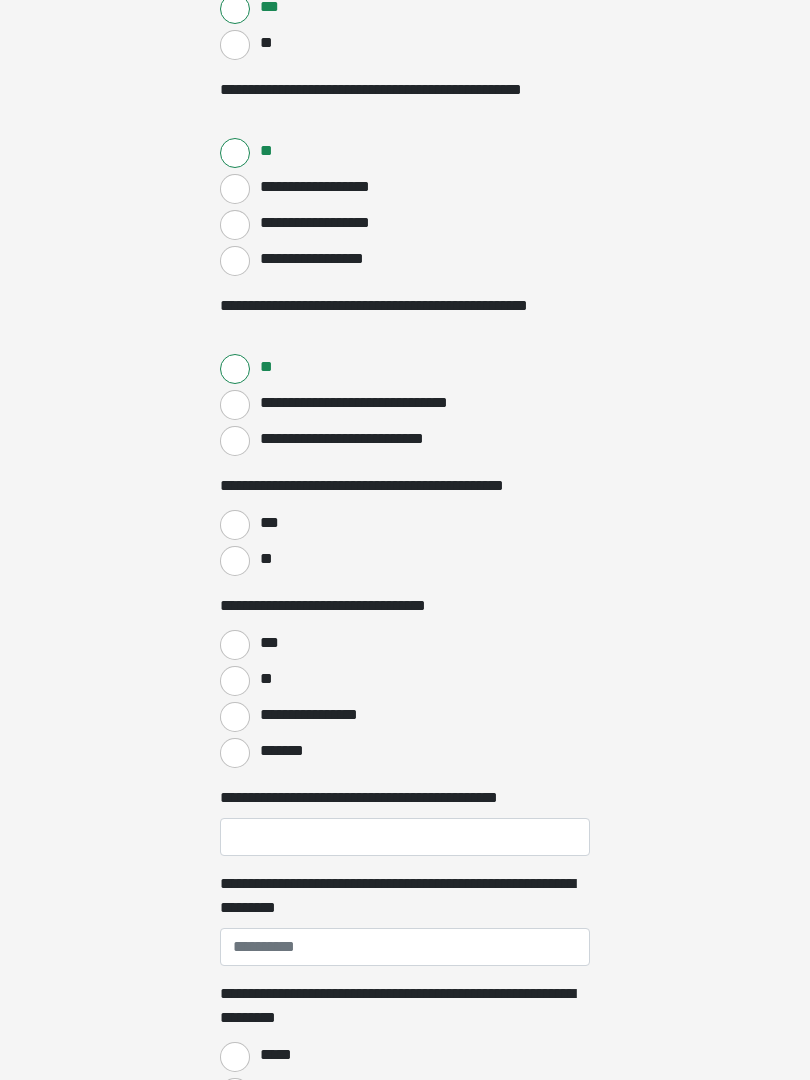 scroll, scrollTop: 804, scrollLeft: 0, axis: vertical 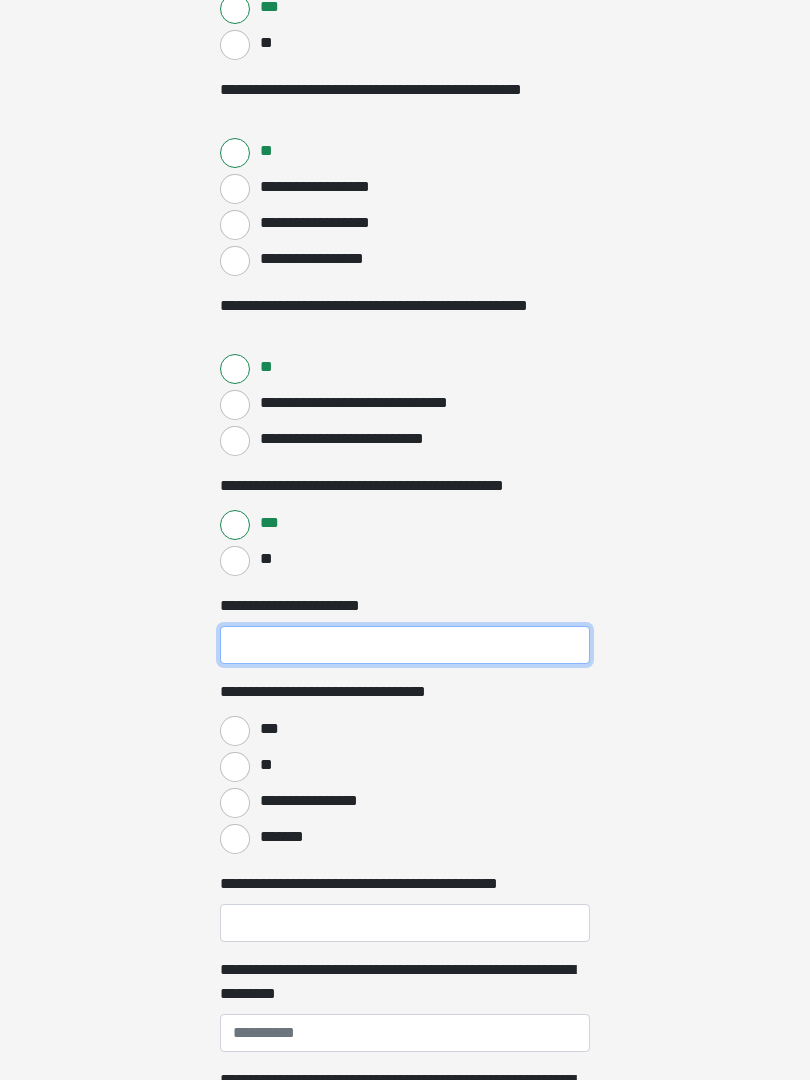 click on "**********" at bounding box center (405, 645) 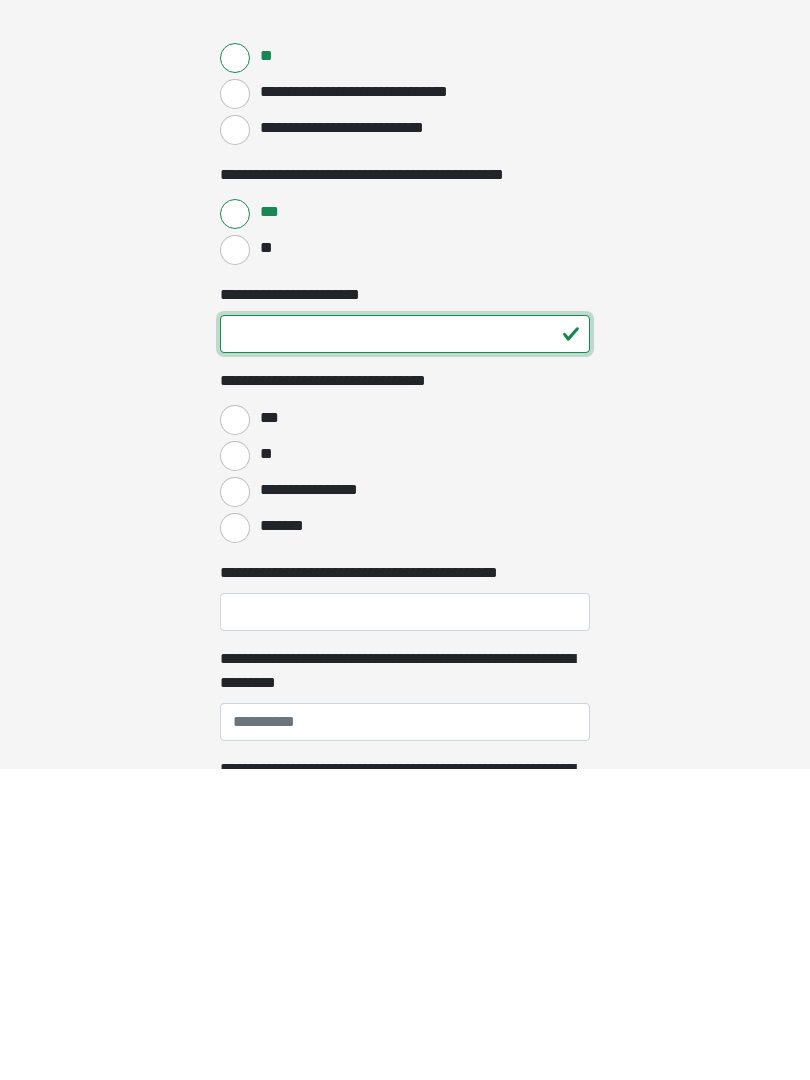 type on "**" 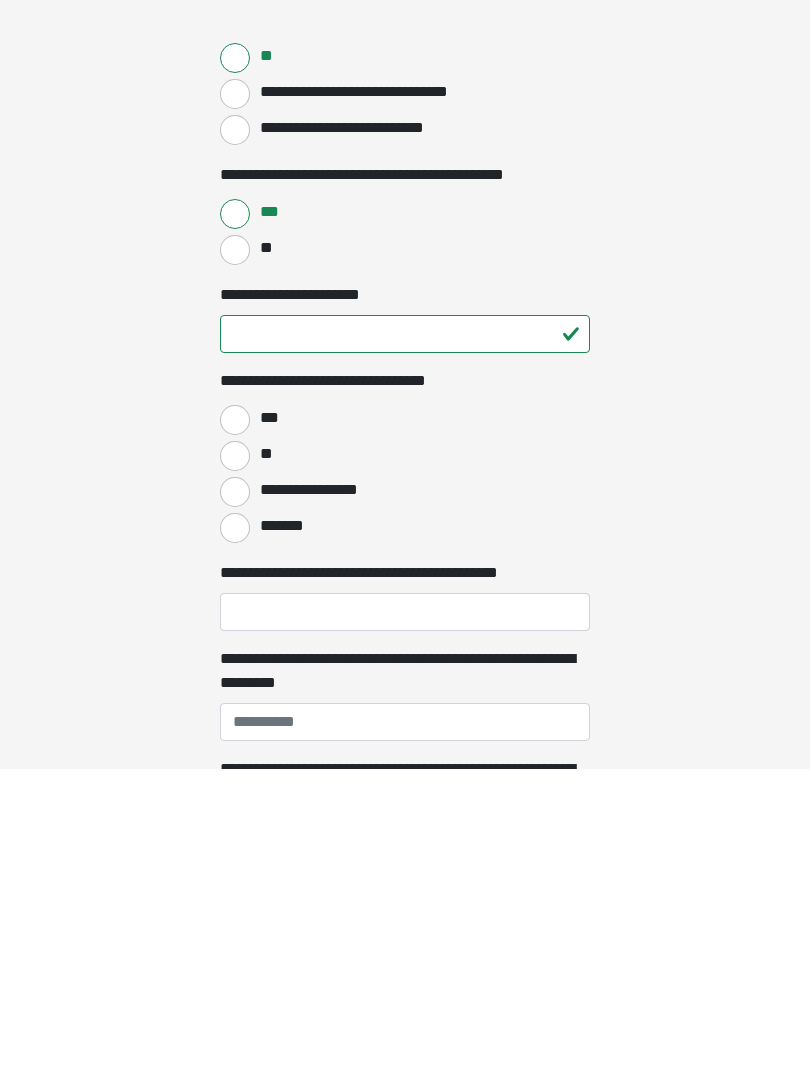 click on "***" at bounding box center [235, 732] 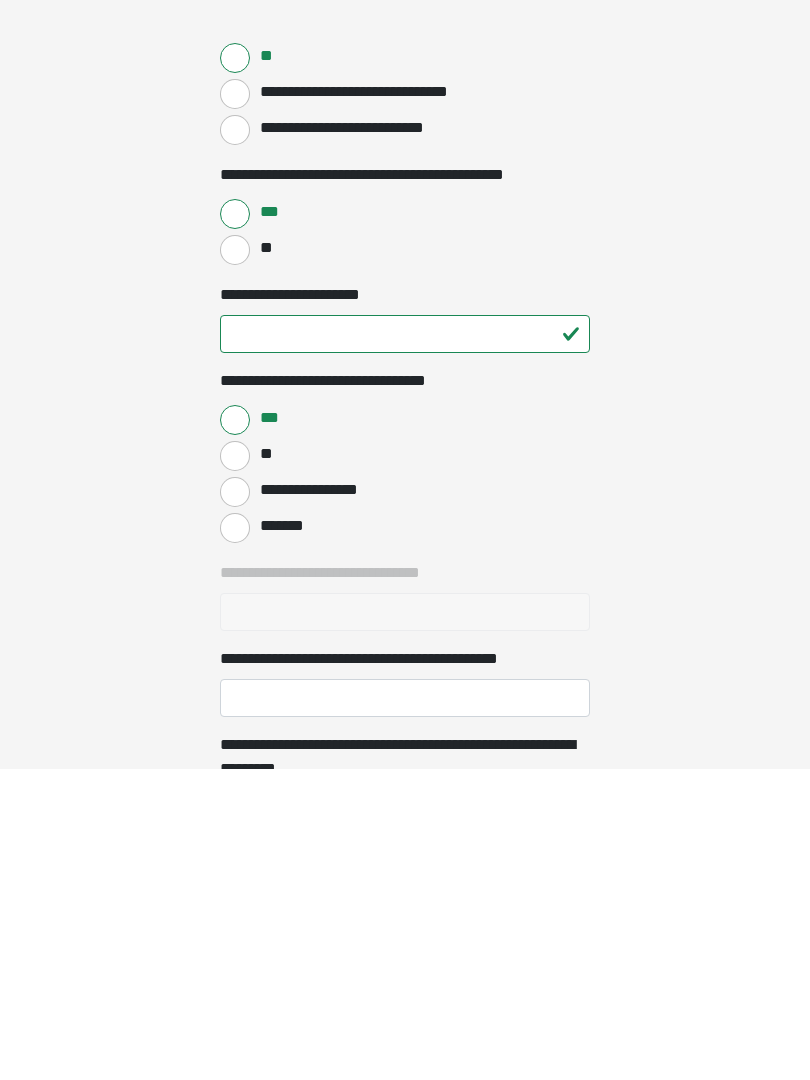 scroll, scrollTop: 1115, scrollLeft: 0, axis: vertical 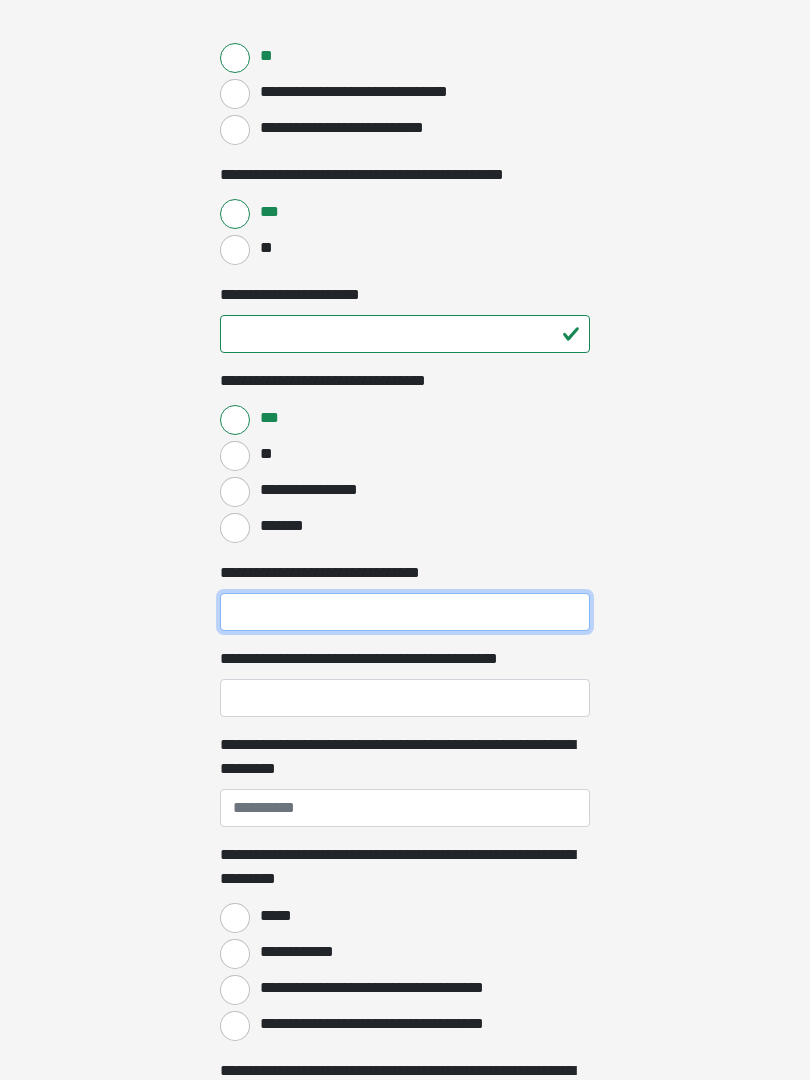 click on "**********" at bounding box center (405, 612) 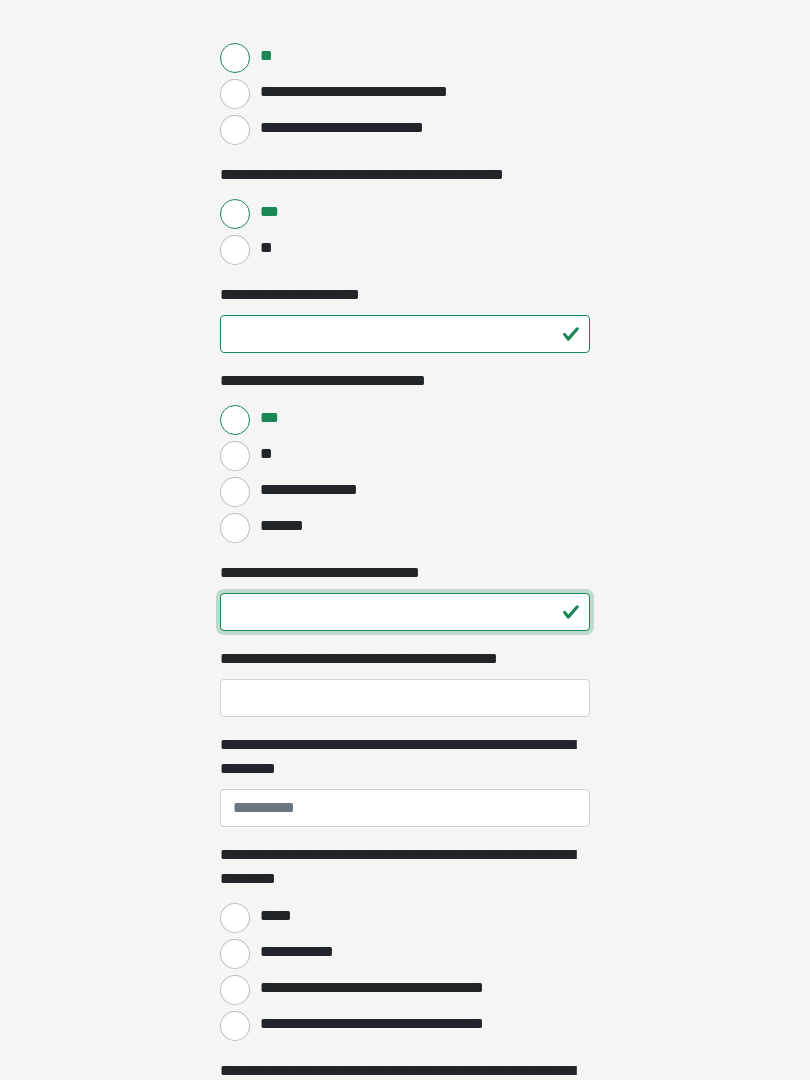 type on "**" 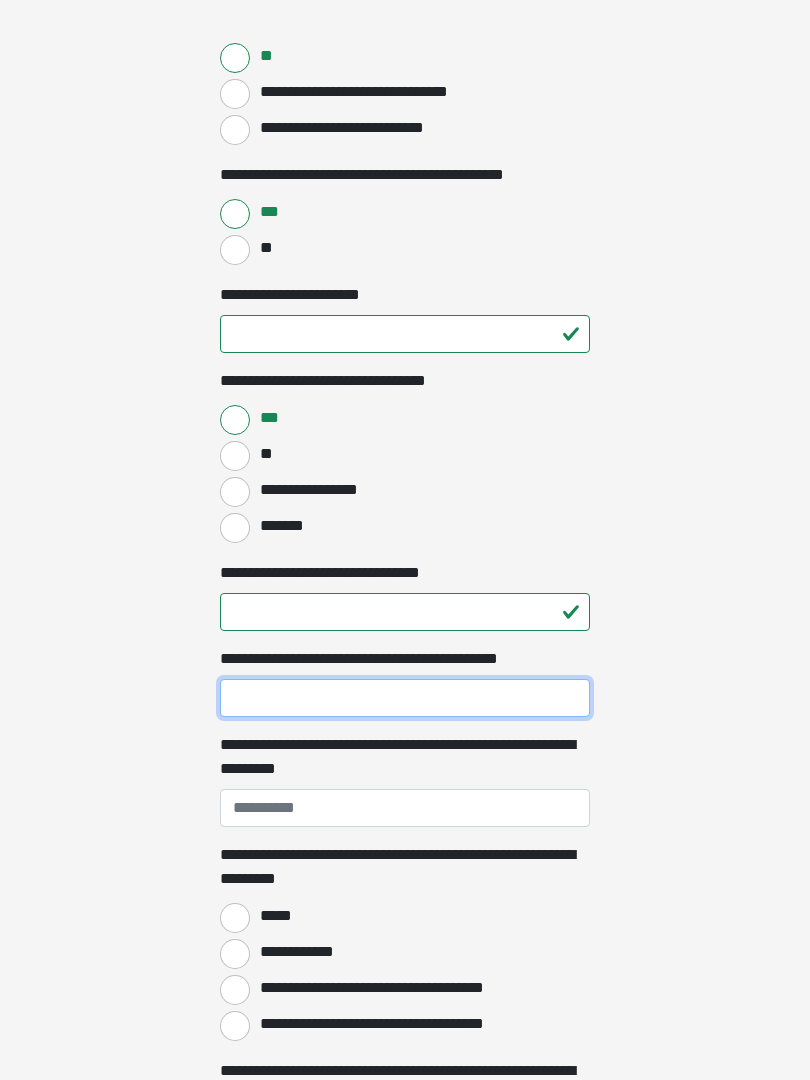 click on "**********" at bounding box center (405, 698) 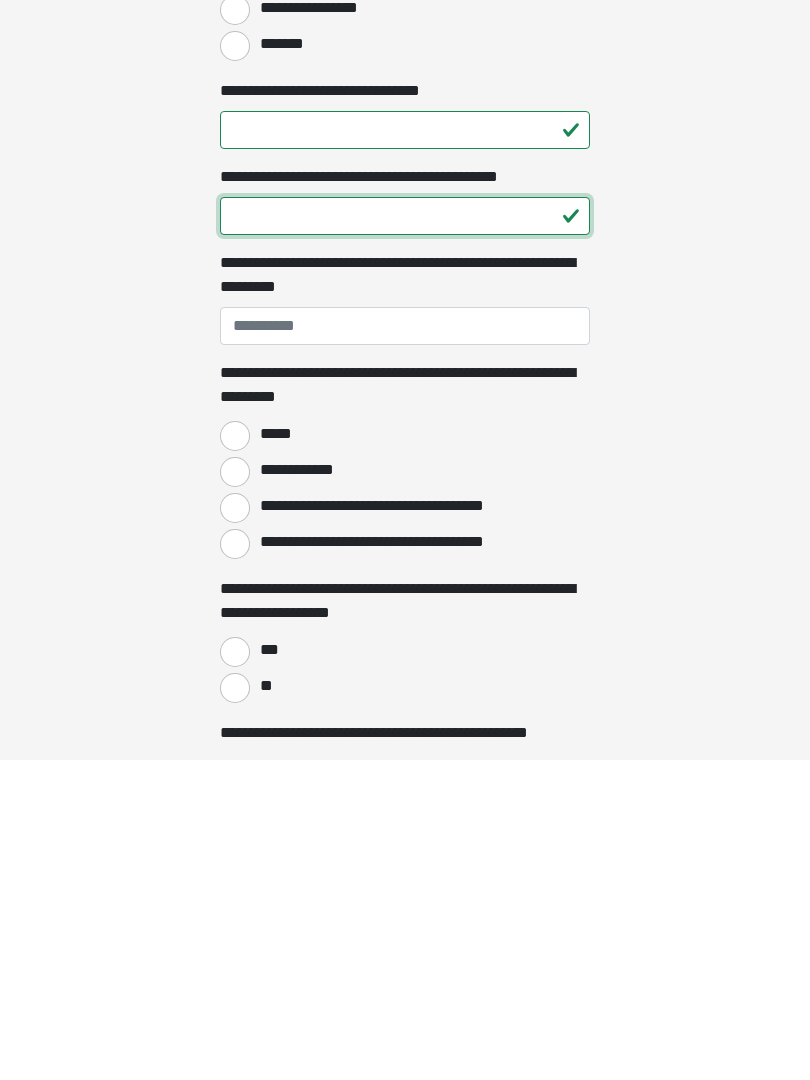 scroll, scrollTop: 1278, scrollLeft: 0, axis: vertical 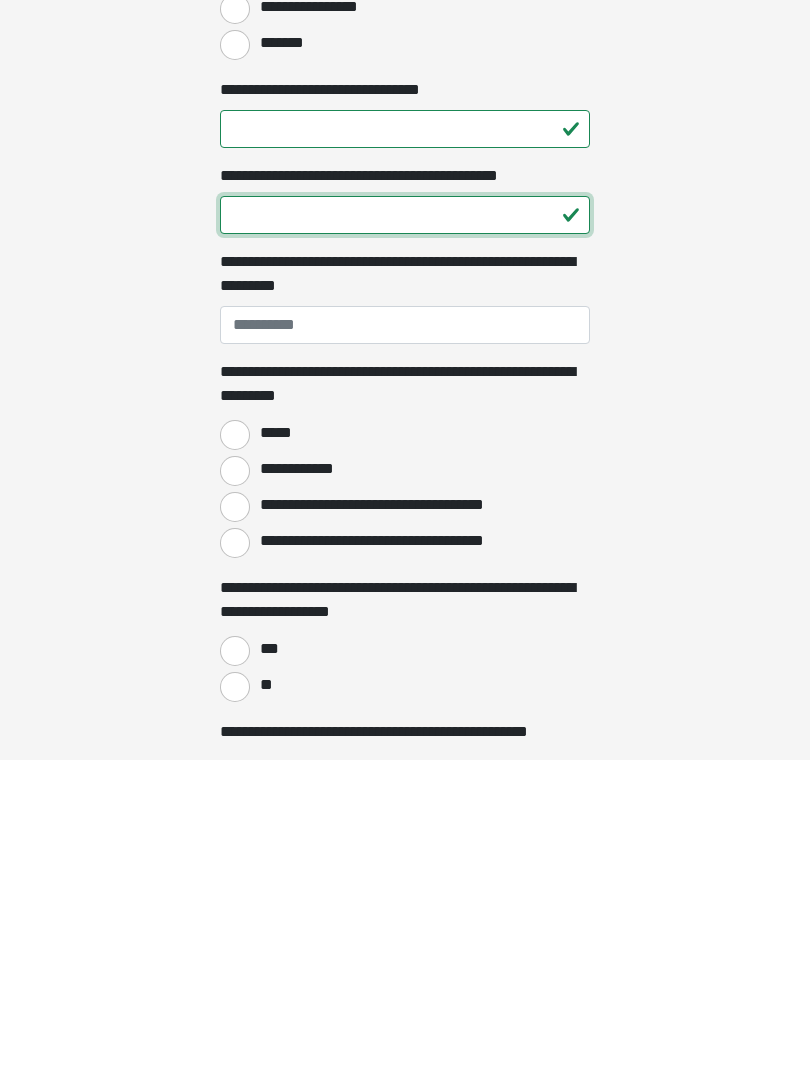 type on "**" 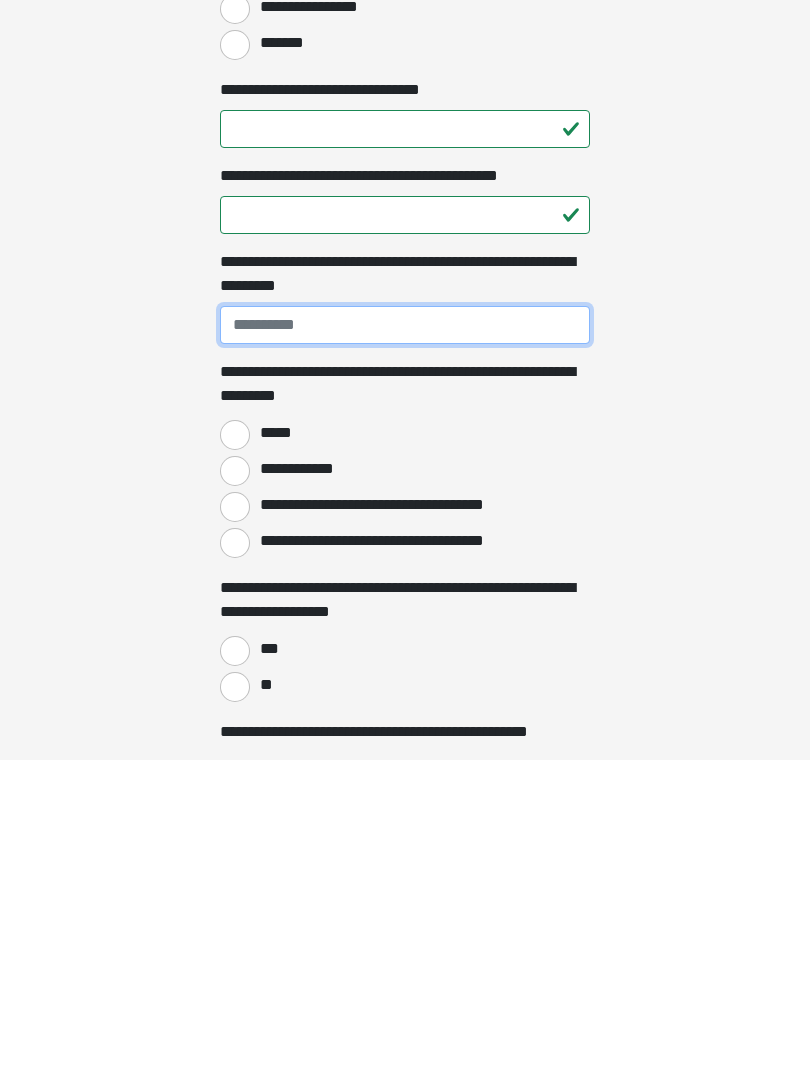 click on "**********" at bounding box center [405, 645] 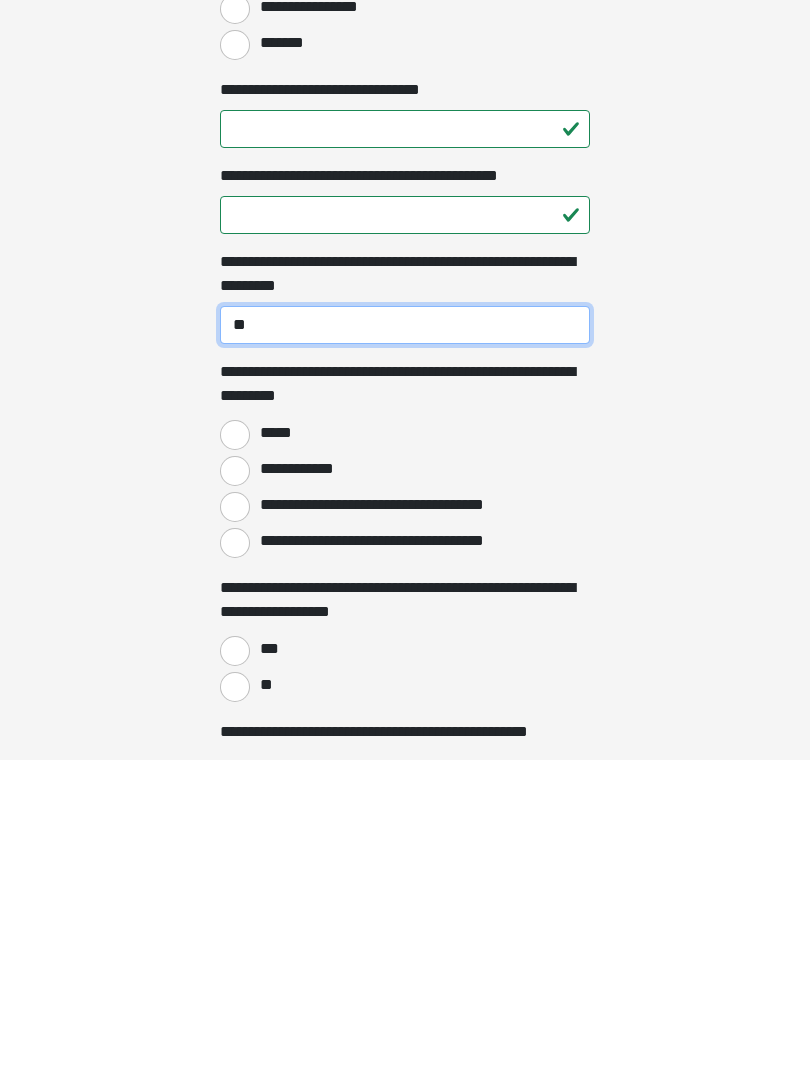 type on "*" 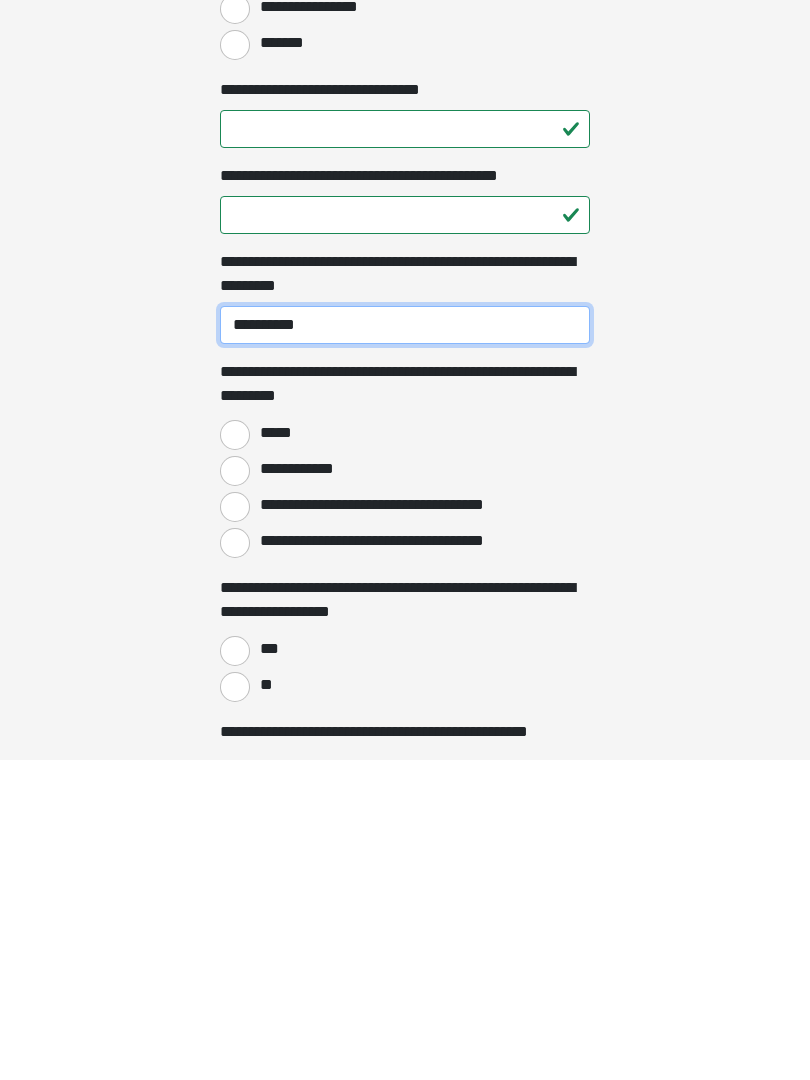 type on "**********" 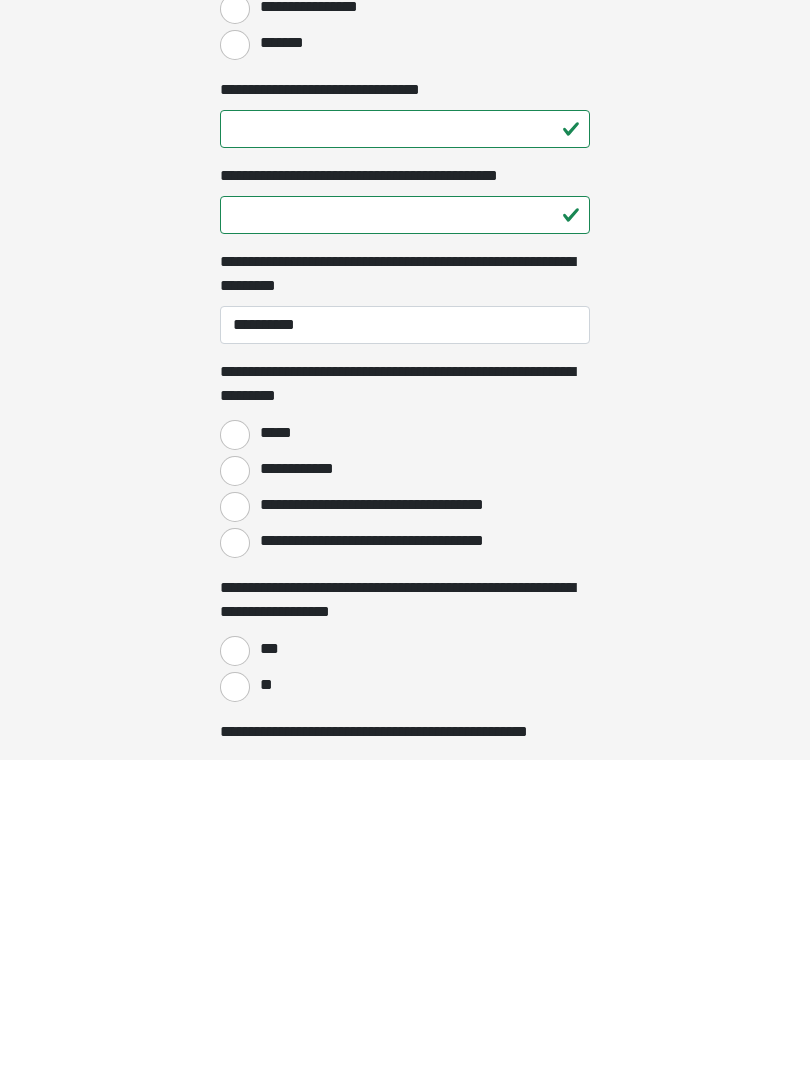 click on "*****" at bounding box center (235, 755) 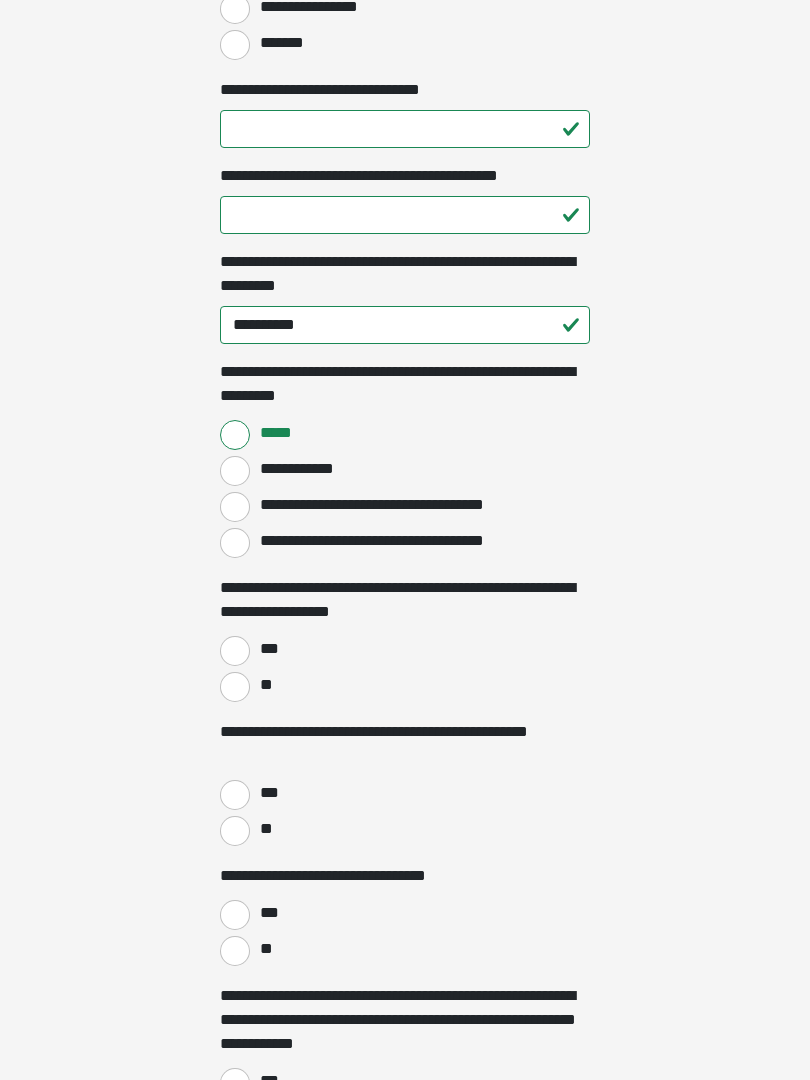 click on "***" at bounding box center (235, 651) 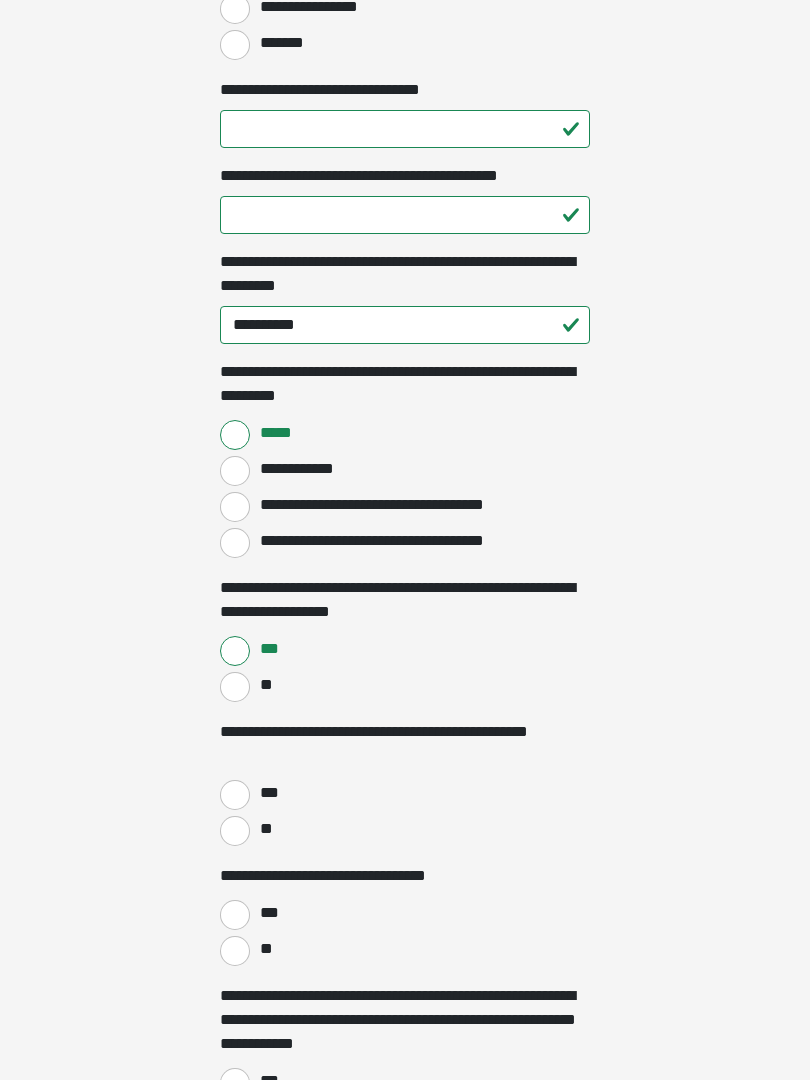 click on "**" at bounding box center [235, 831] 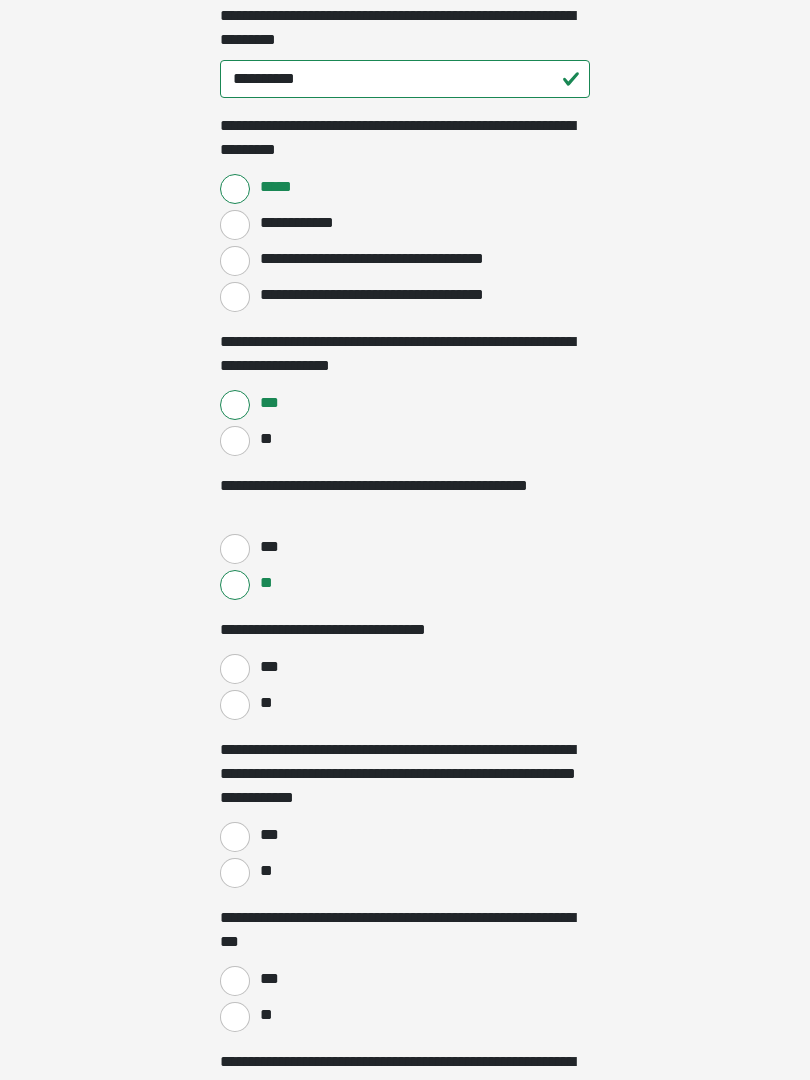 scroll, scrollTop: 1845, scrollLeft: 0, axis: vertical 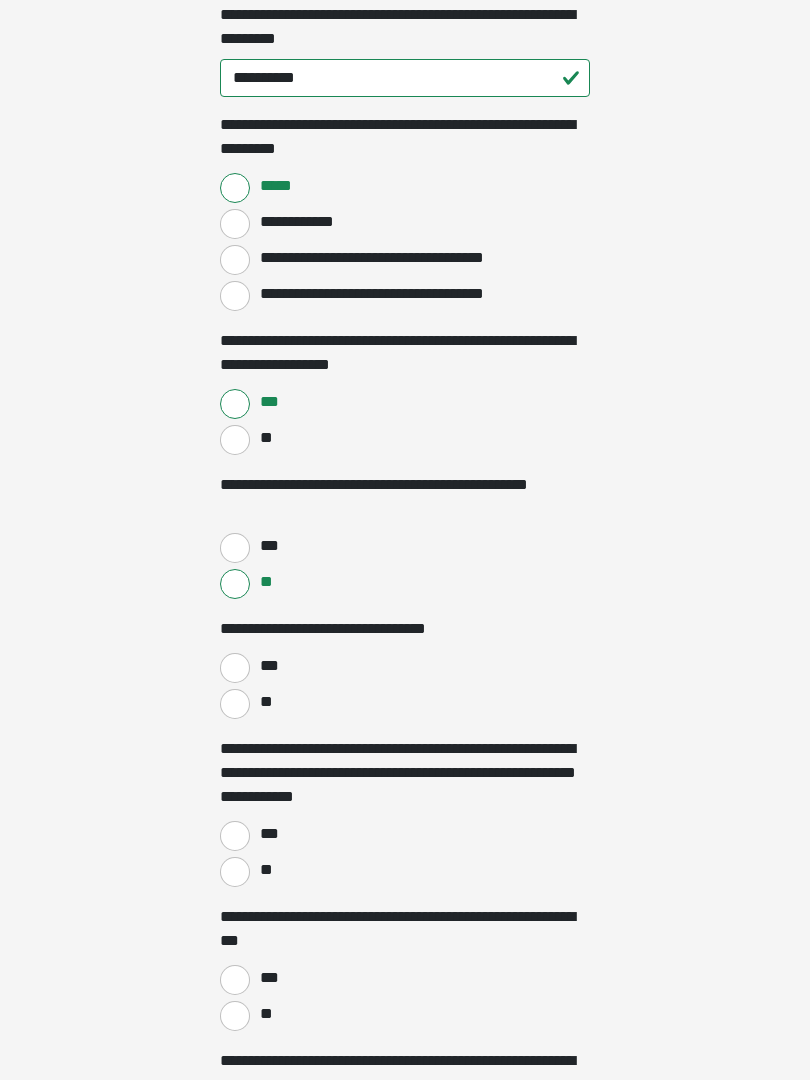 click on "**" at bounding box center (235, 704) 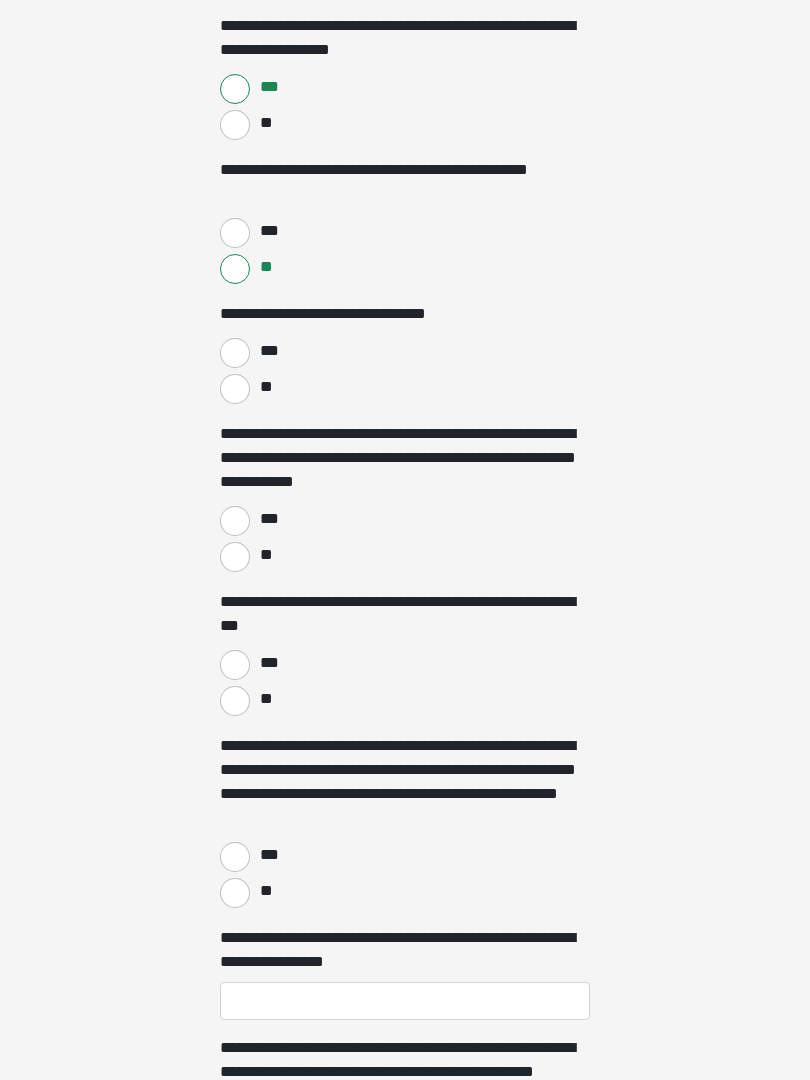 scroll, scrollTop: 2160, scrollLeft: 0, axis: vertical 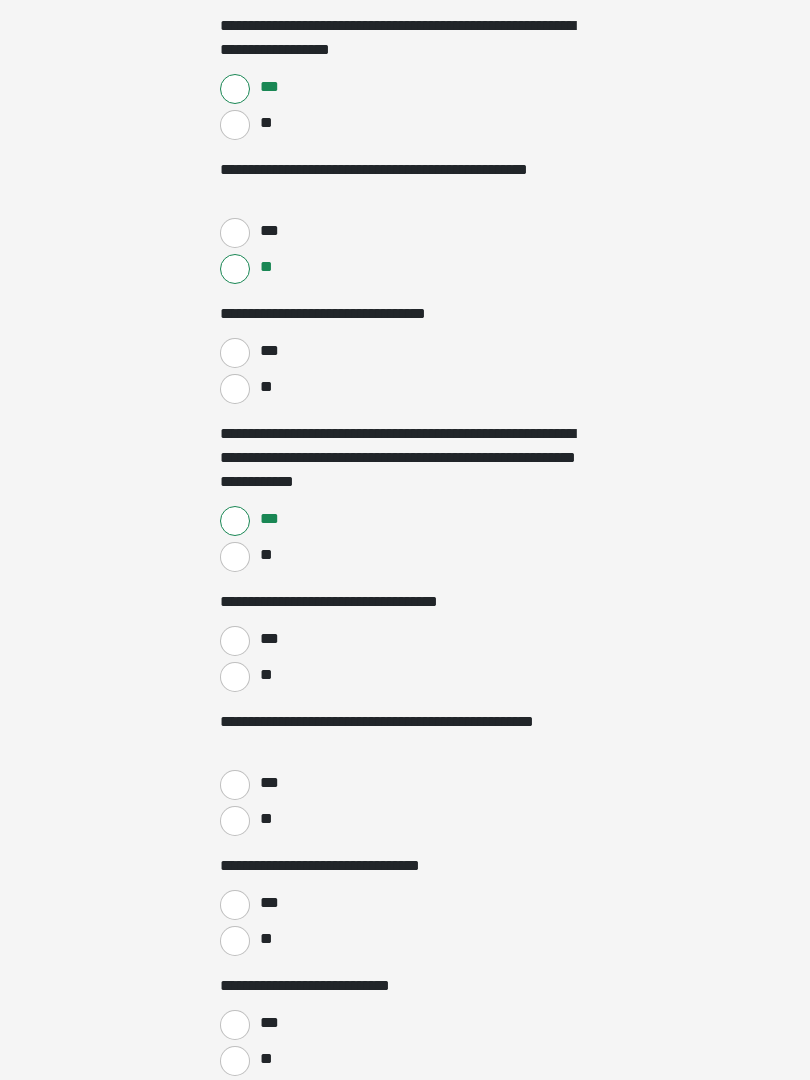 click on "***" at bounding box center (235, 641) 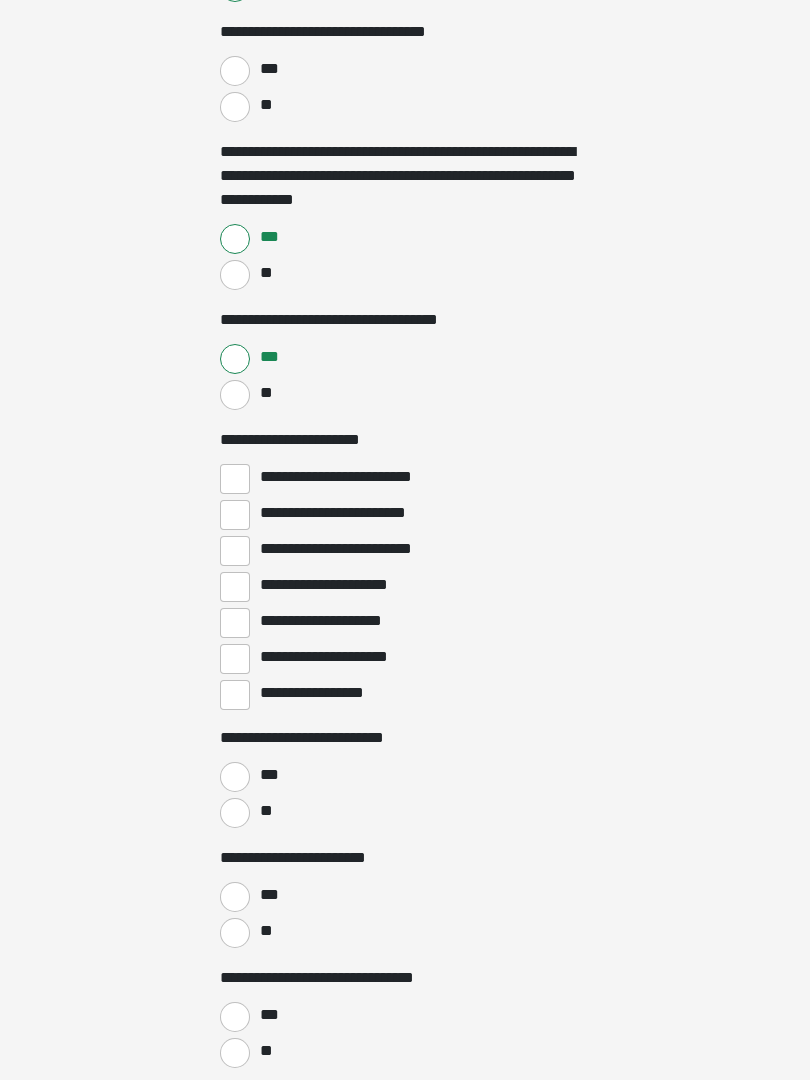 scroll, scrollTop: 2450, scrollLeft: 0, axis: vertical 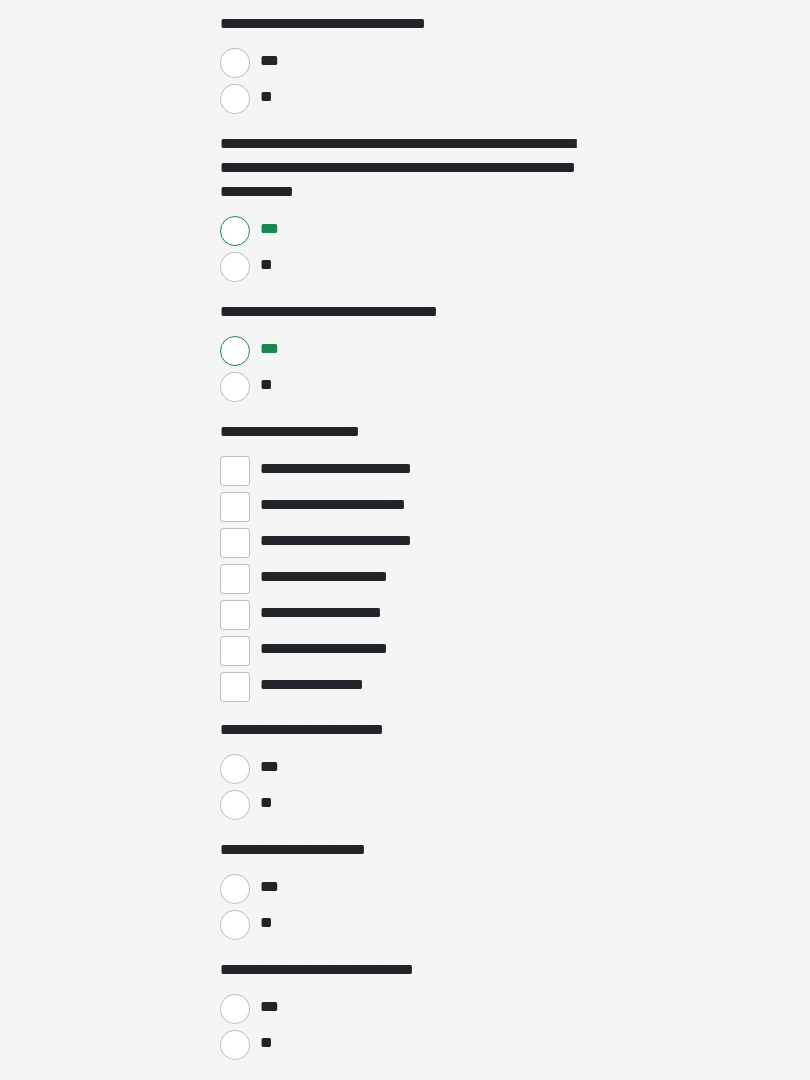 click on "**********" at bounding box center [235, 543] 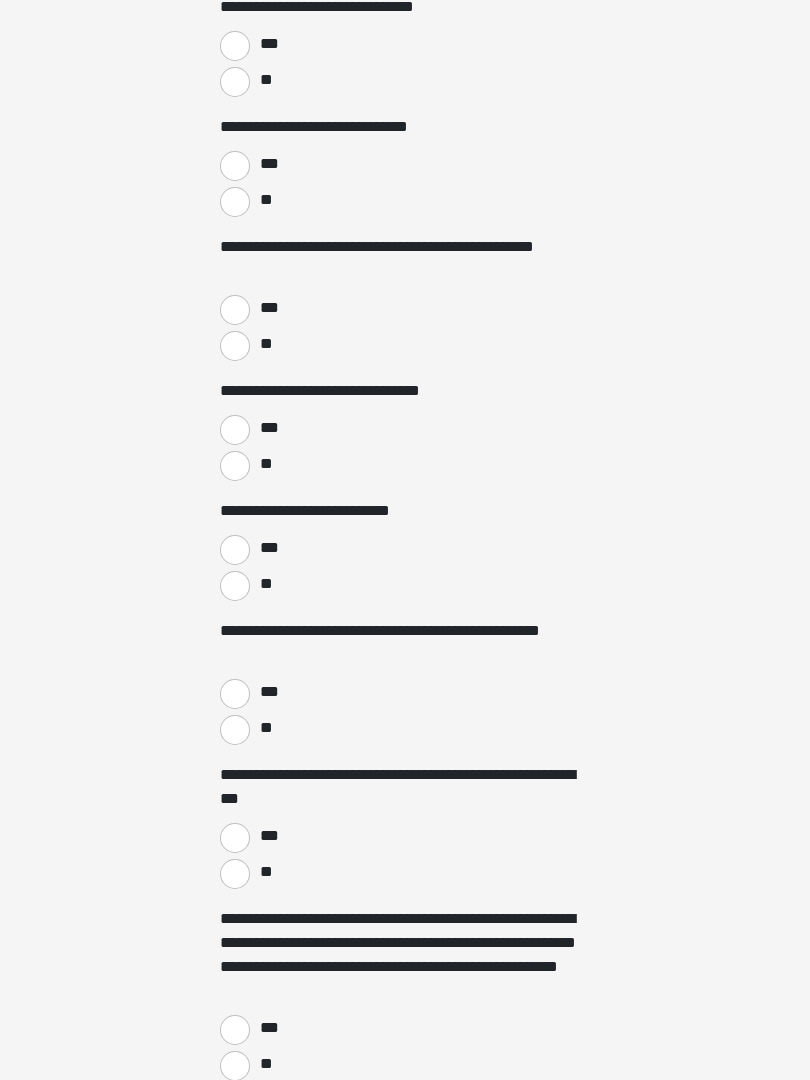scroll, scrollTop: 3413, scrollLeft: 0, axis: vertical 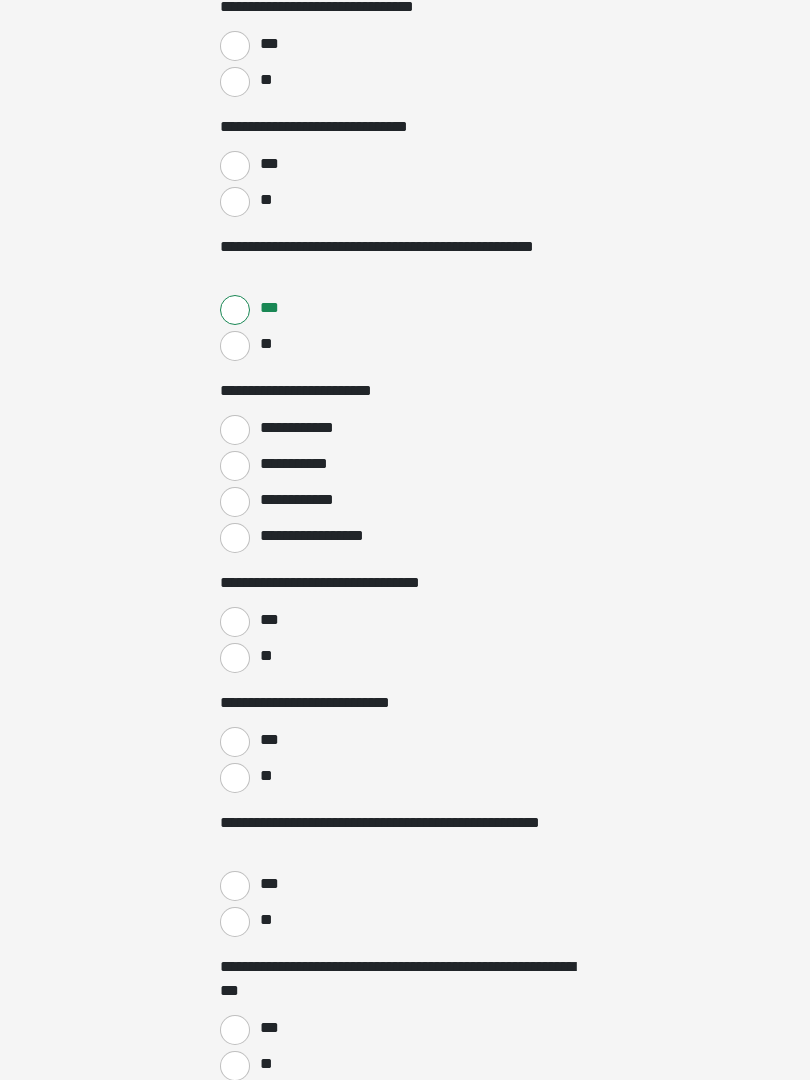 click on "**********" at bounding box center [235, 502] 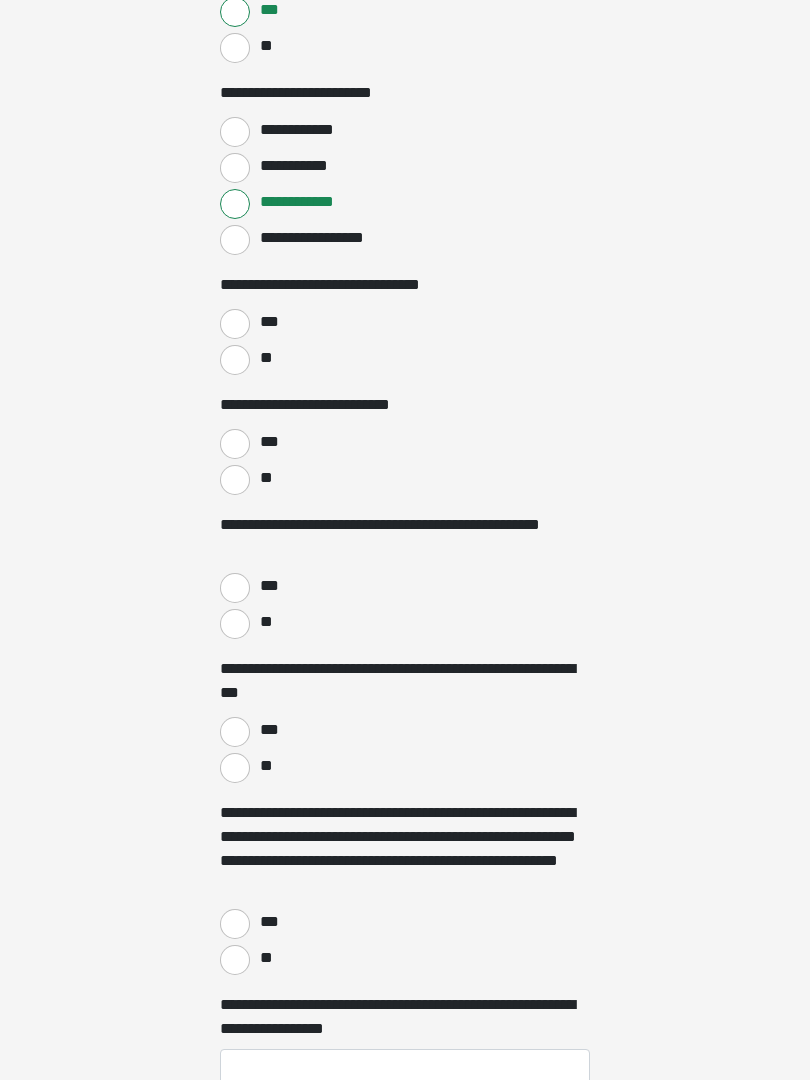 scroll, scrollTop: 3713, scrollLeft: 0, axis: vertical 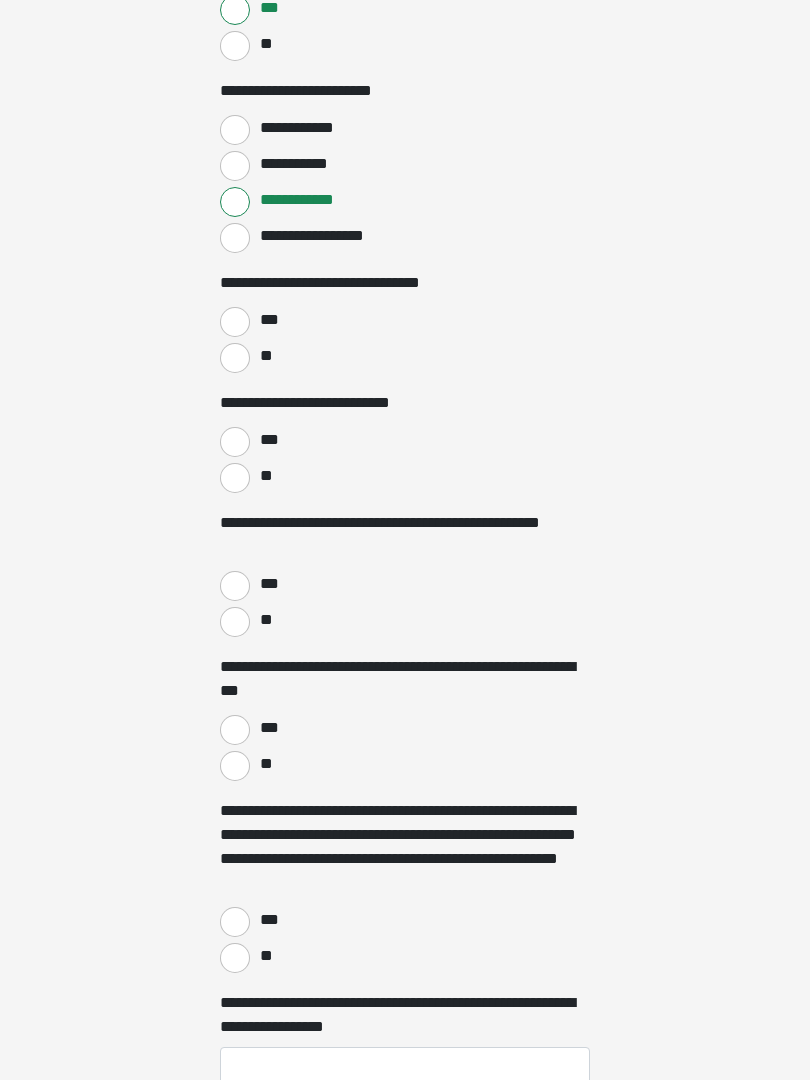 click on "**" at bounding box center [235, 358] 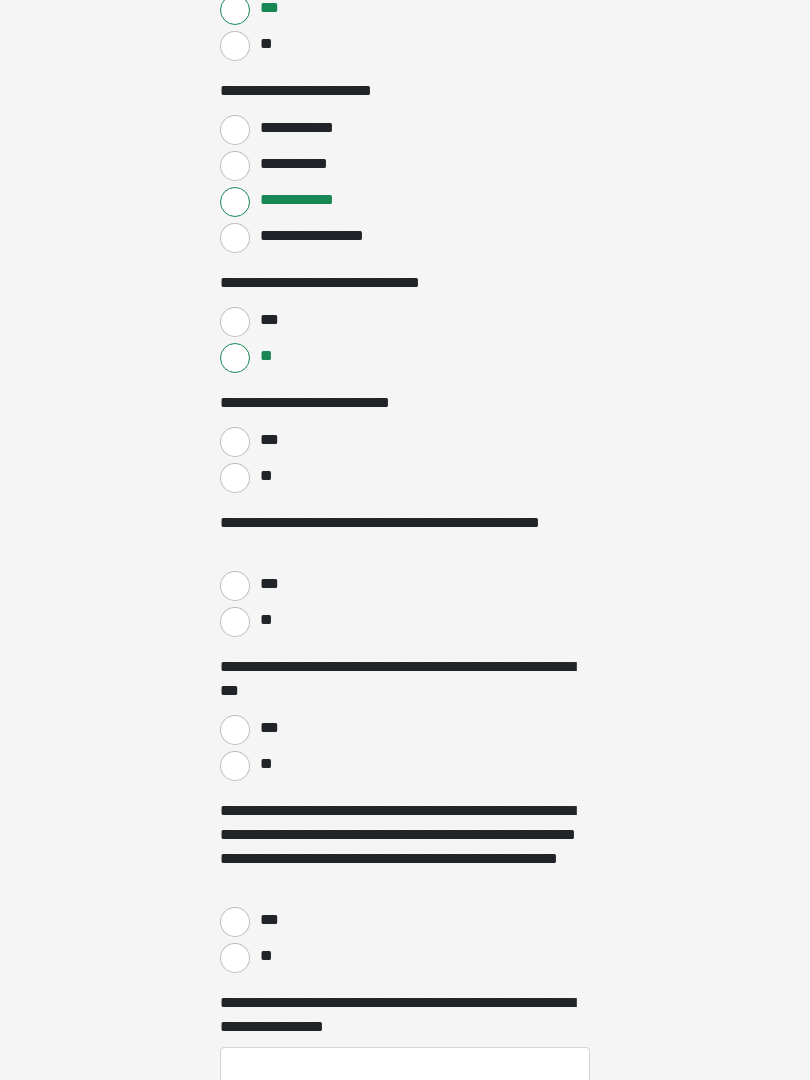 click on "**" at bounding box center [235, 478] 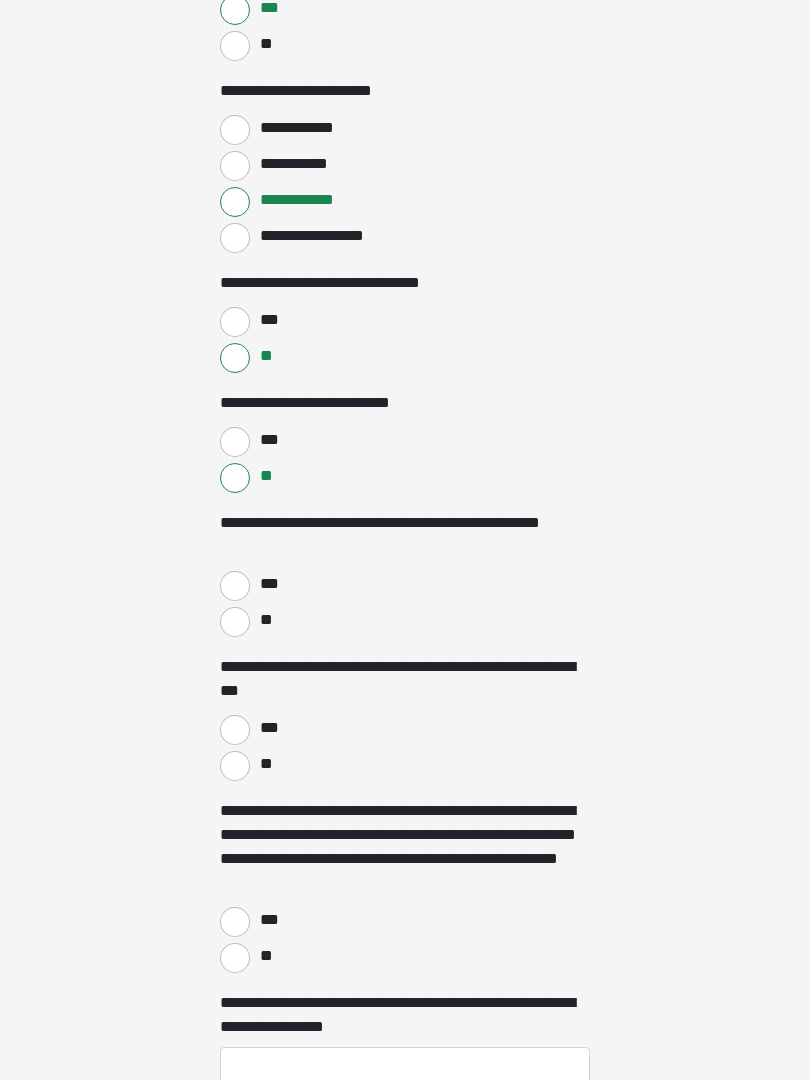 click on "**" at bounding box center [235, 622] 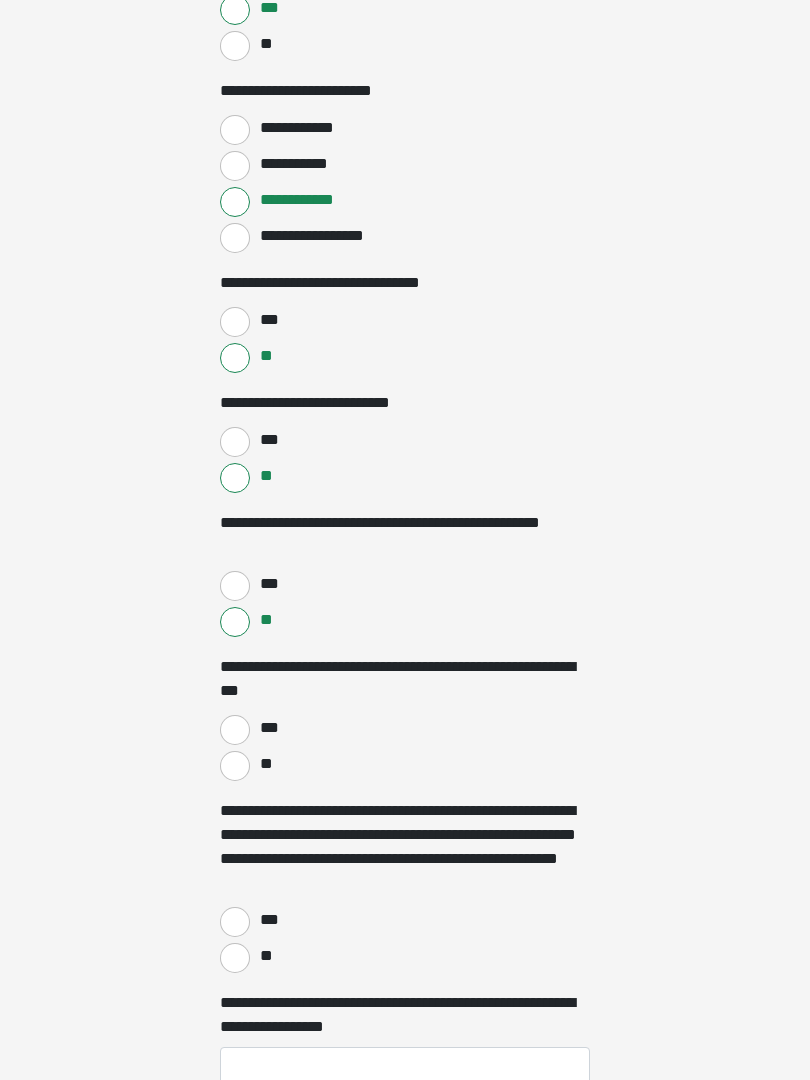 click on "**" at bounding box center (235, 766) 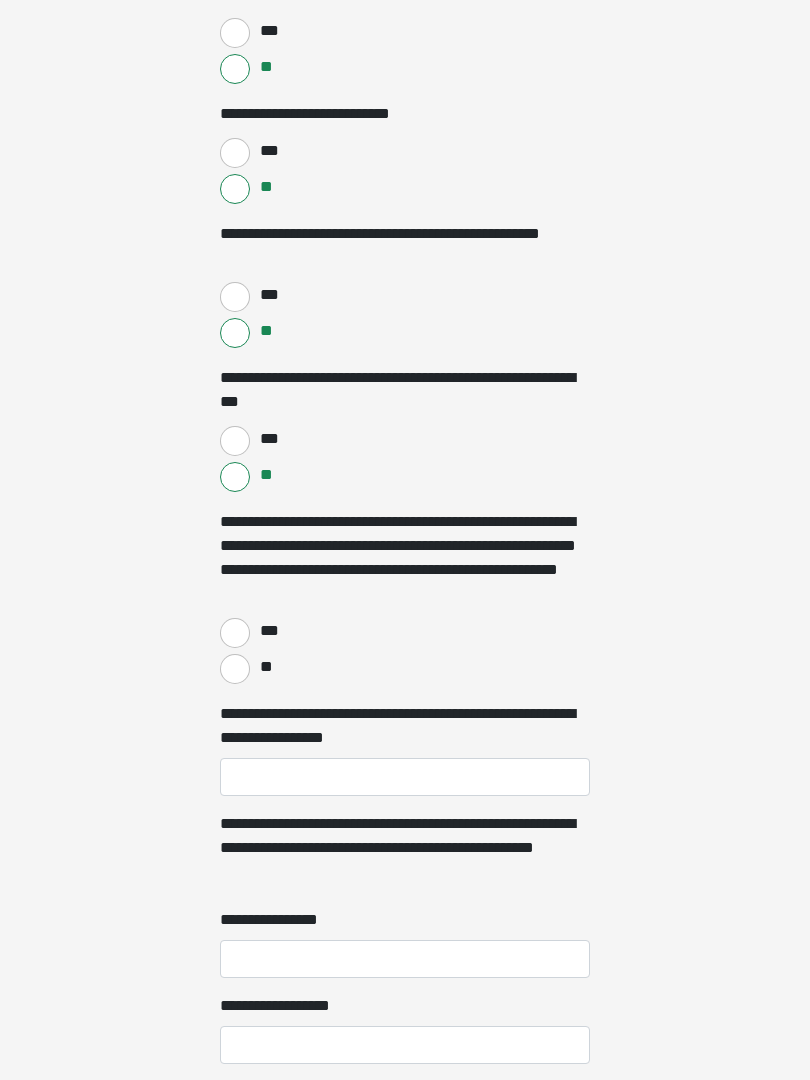 scroll, scrollTop: 4022, scrollLeft: 0, axis: vertical 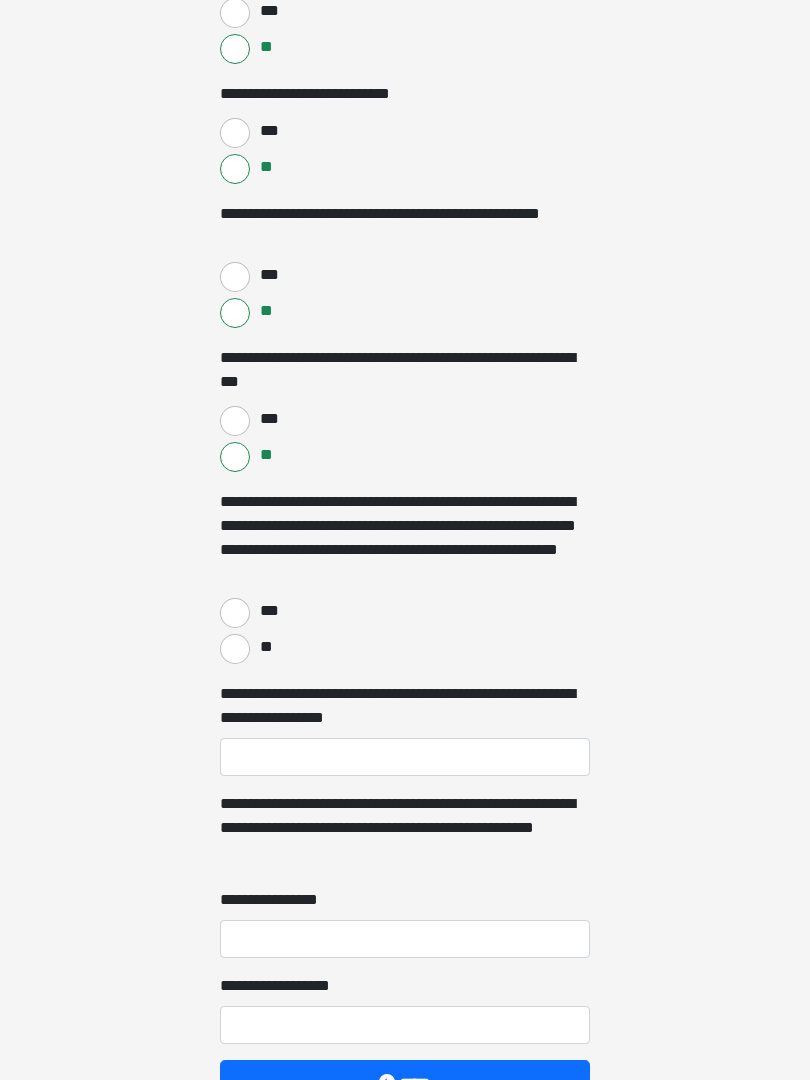 click on "**" at bounding box center (235, 649) 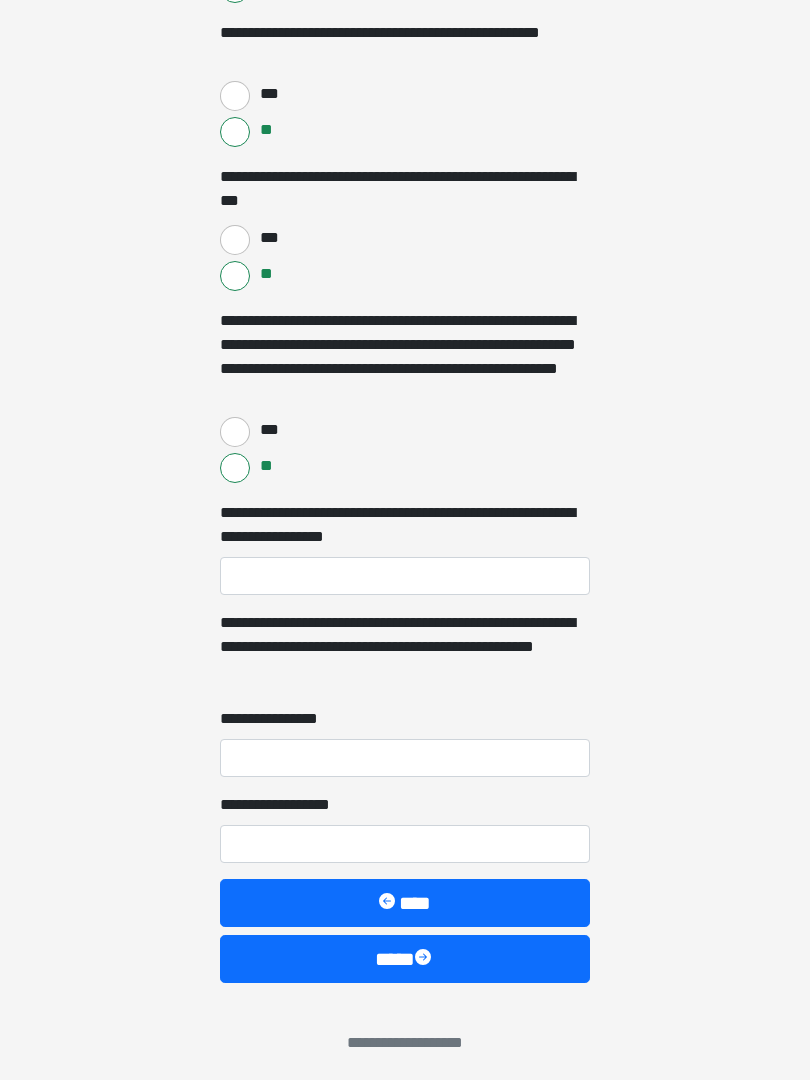 scroll, scrollTop: 4209, scrollLeft: 0, axis: vertical 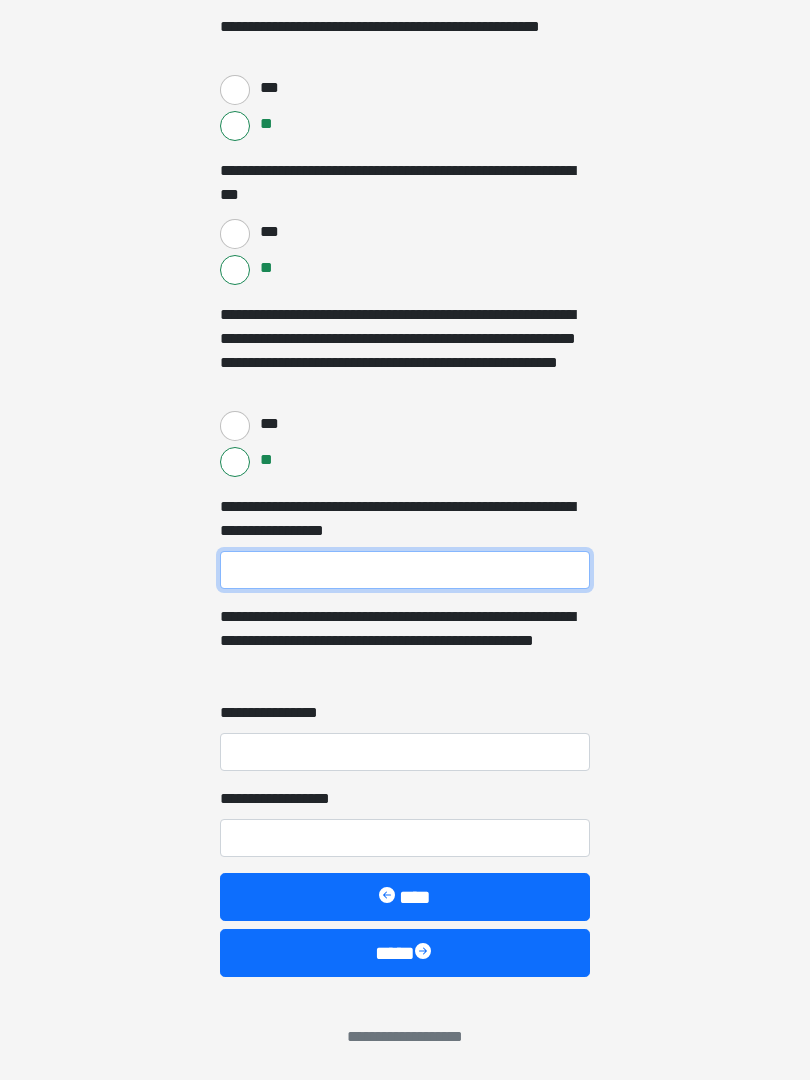 click on "**********" at bounding box center [405, 570] 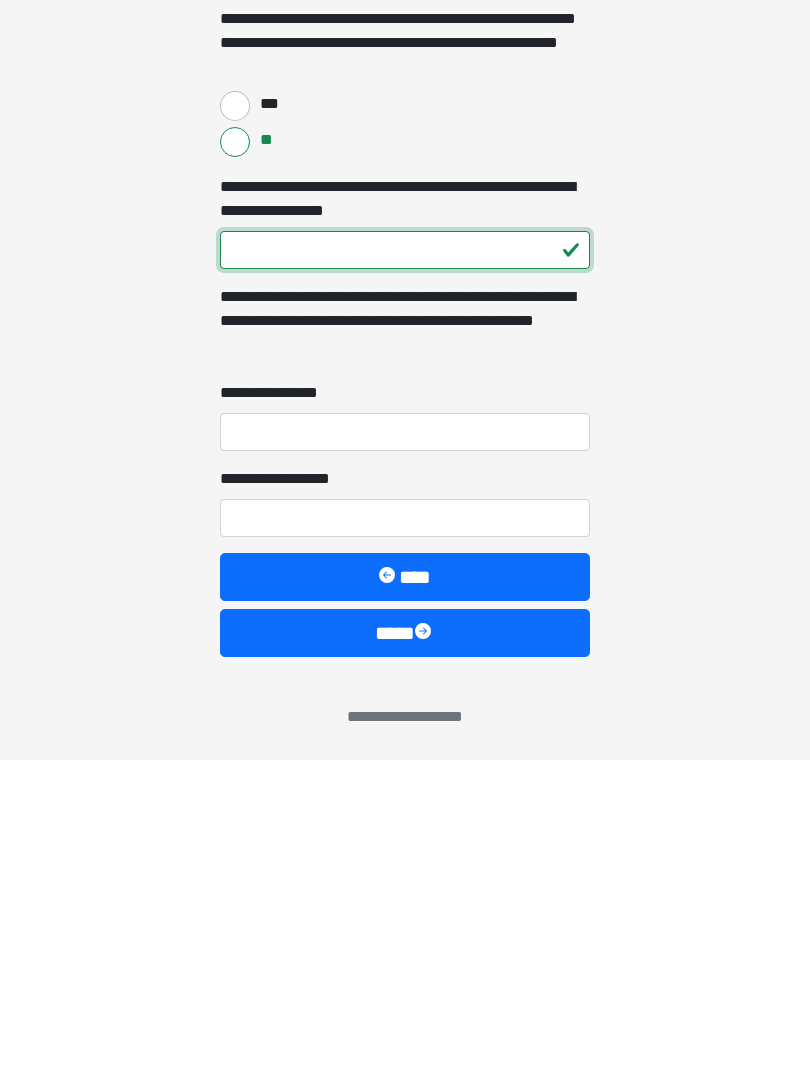 type on "***" 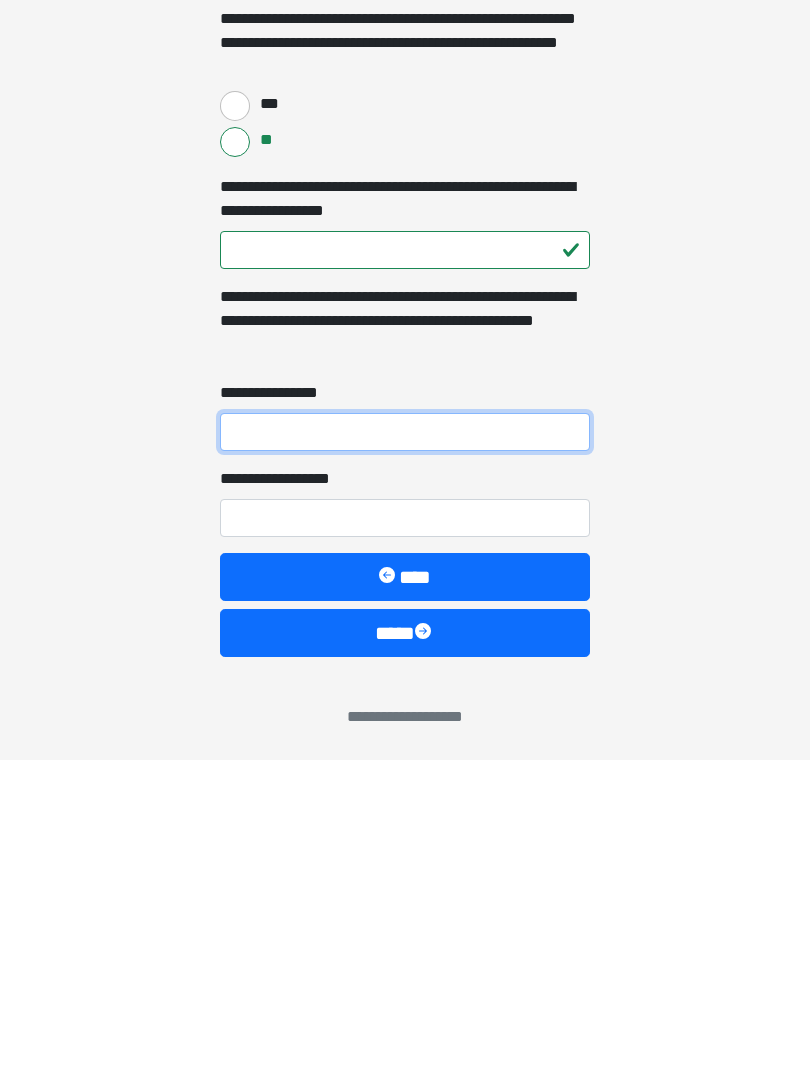 click on "**********" at bounding box center [405, 752] 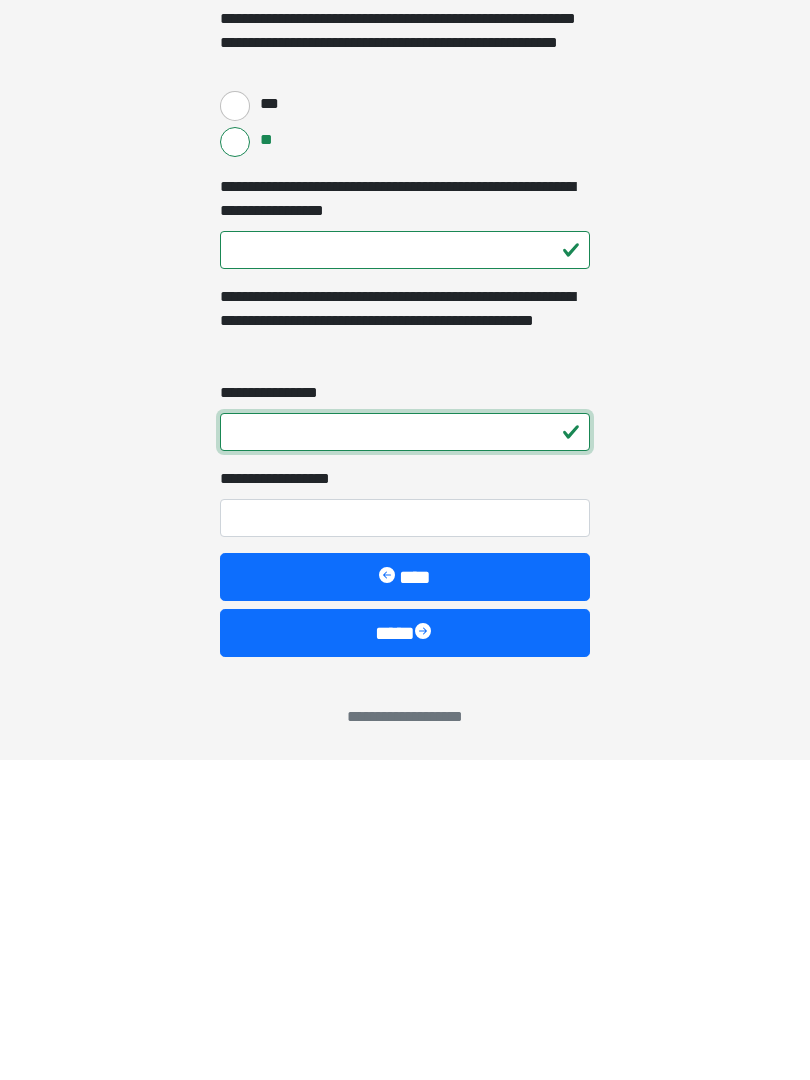 type on "*" 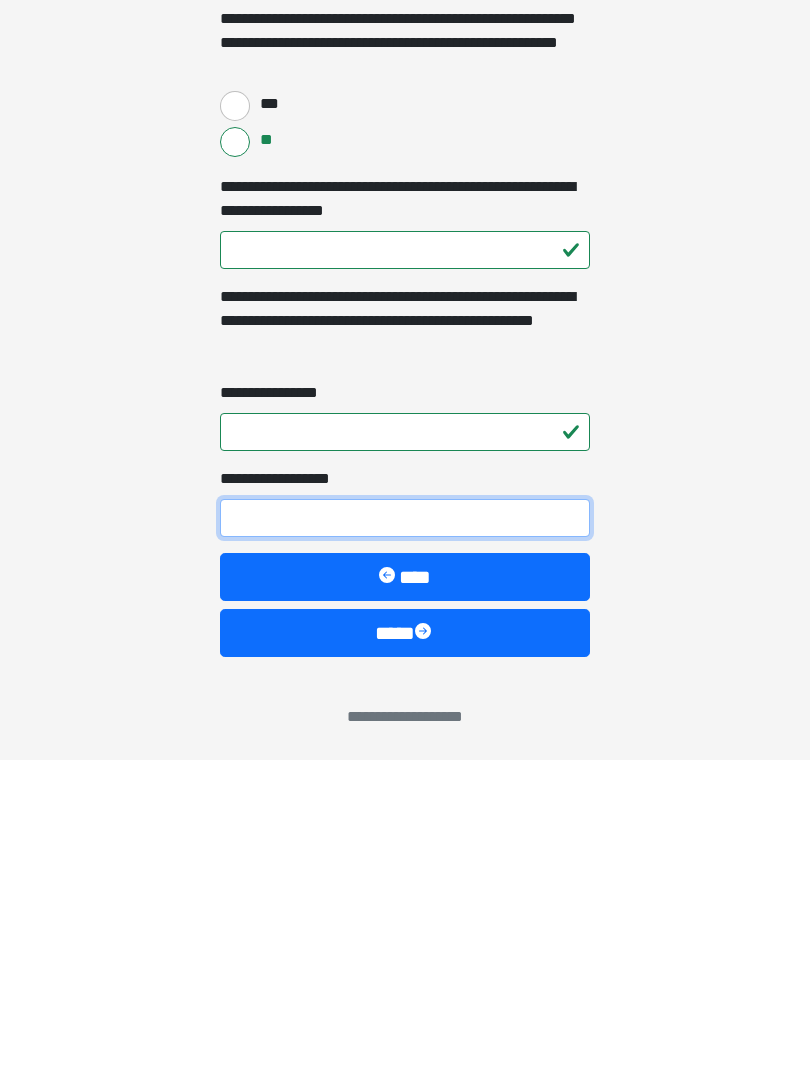 click on "**********" at bounding box center (405, 838) 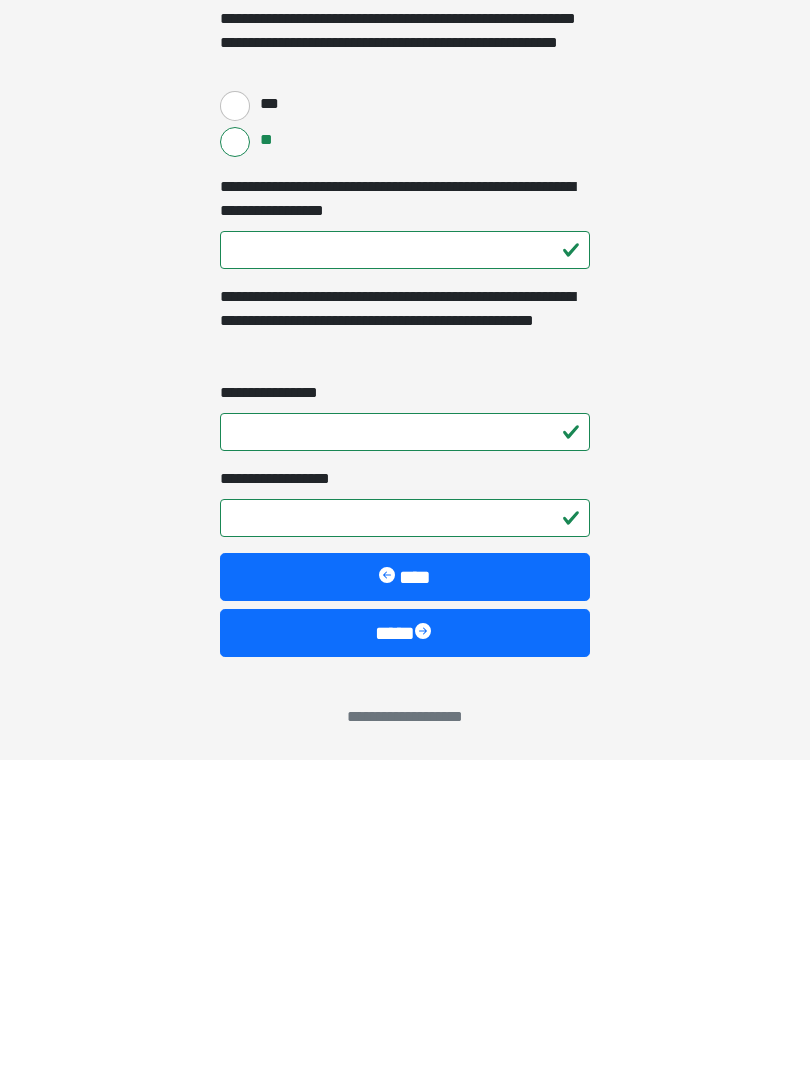 click on "****" at bounding box center [405, 953] 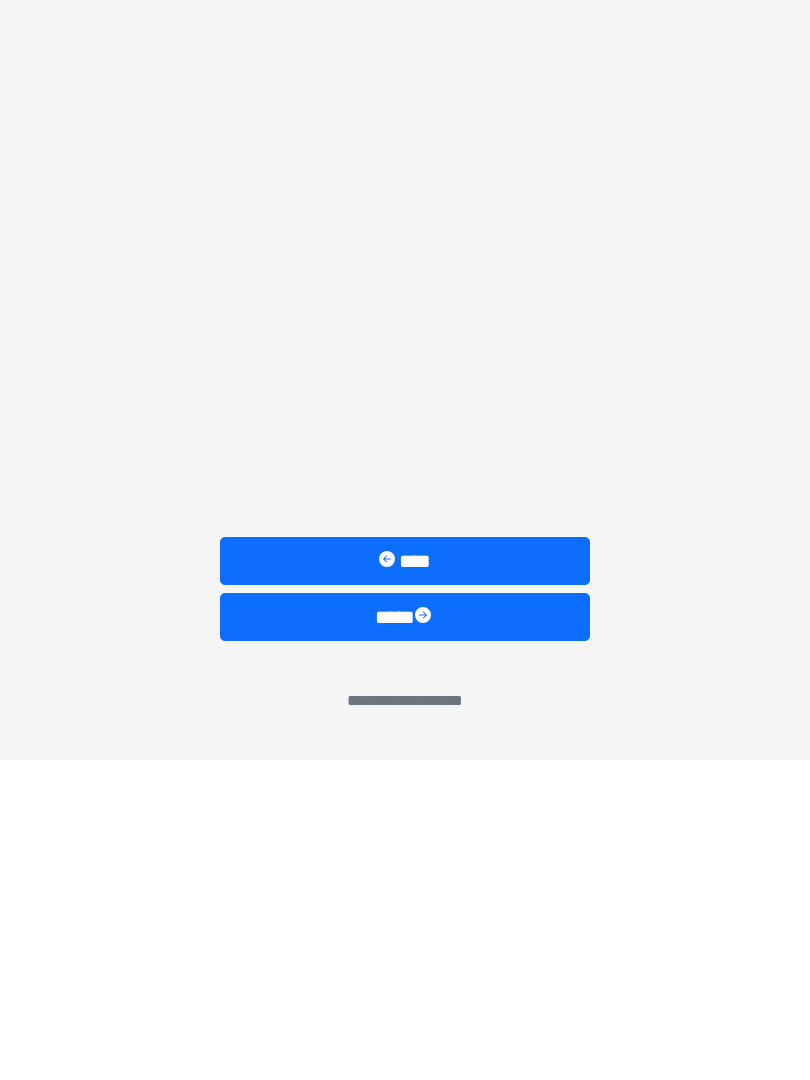 scroll, scrollTop: 0, scrollLeft: 0, axis: both 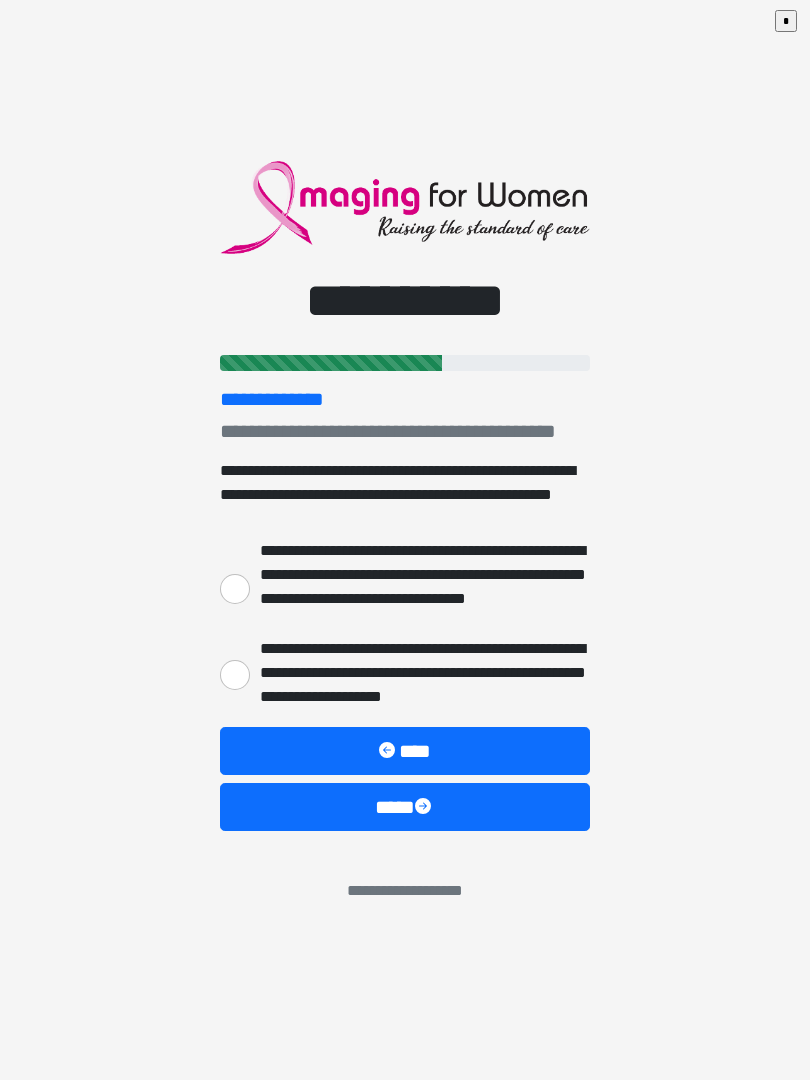 click on "**********" at bounding box center [235, 675] 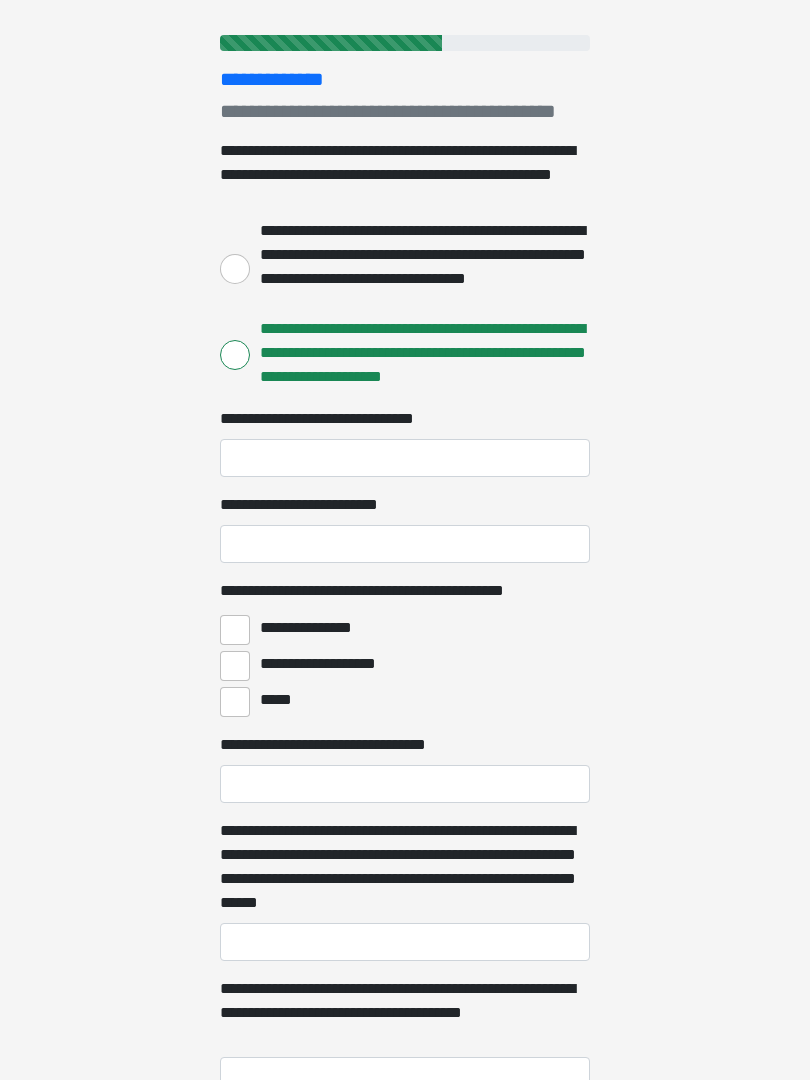 scroll, scrollTop: 215, scrollLeft: 0, axis: vertical 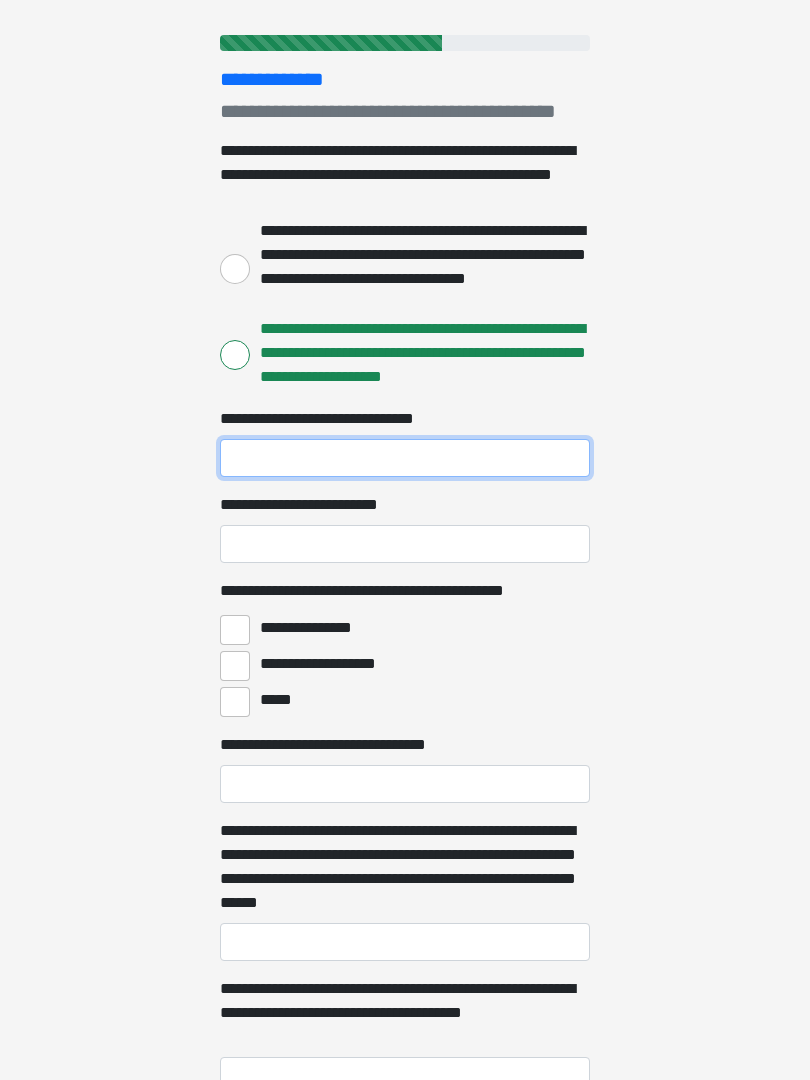 click on "**********" at bounding box center [405, 458] 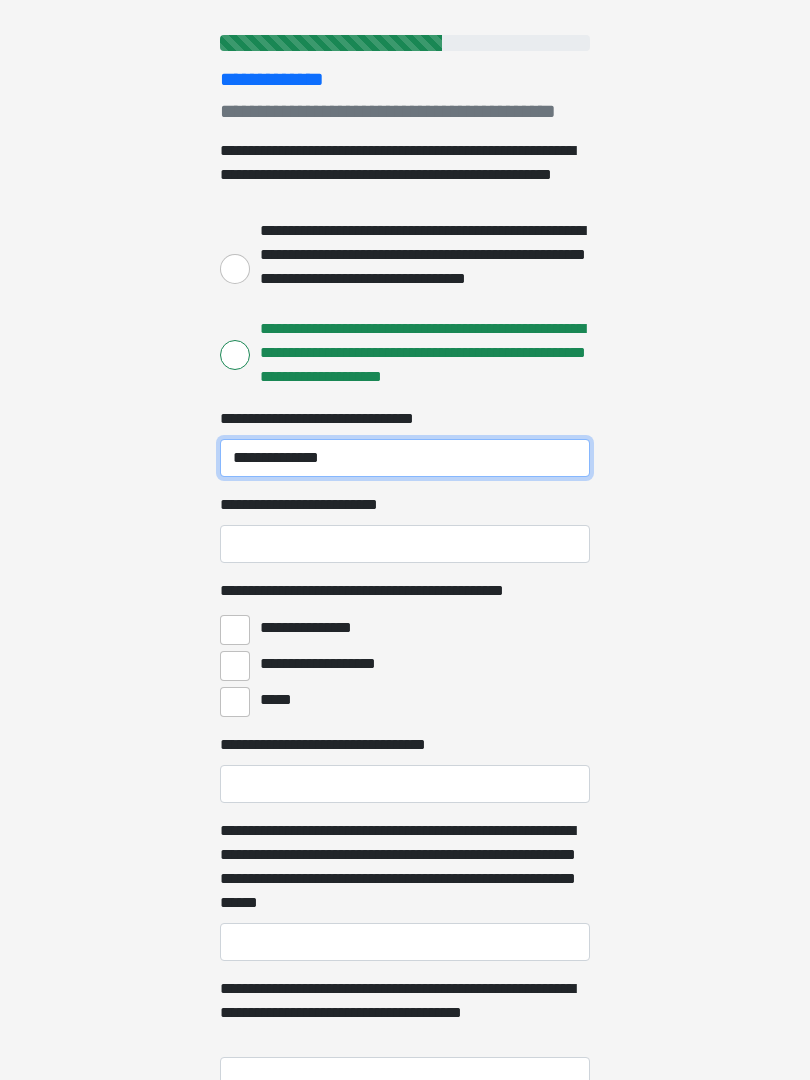 type on "**********" 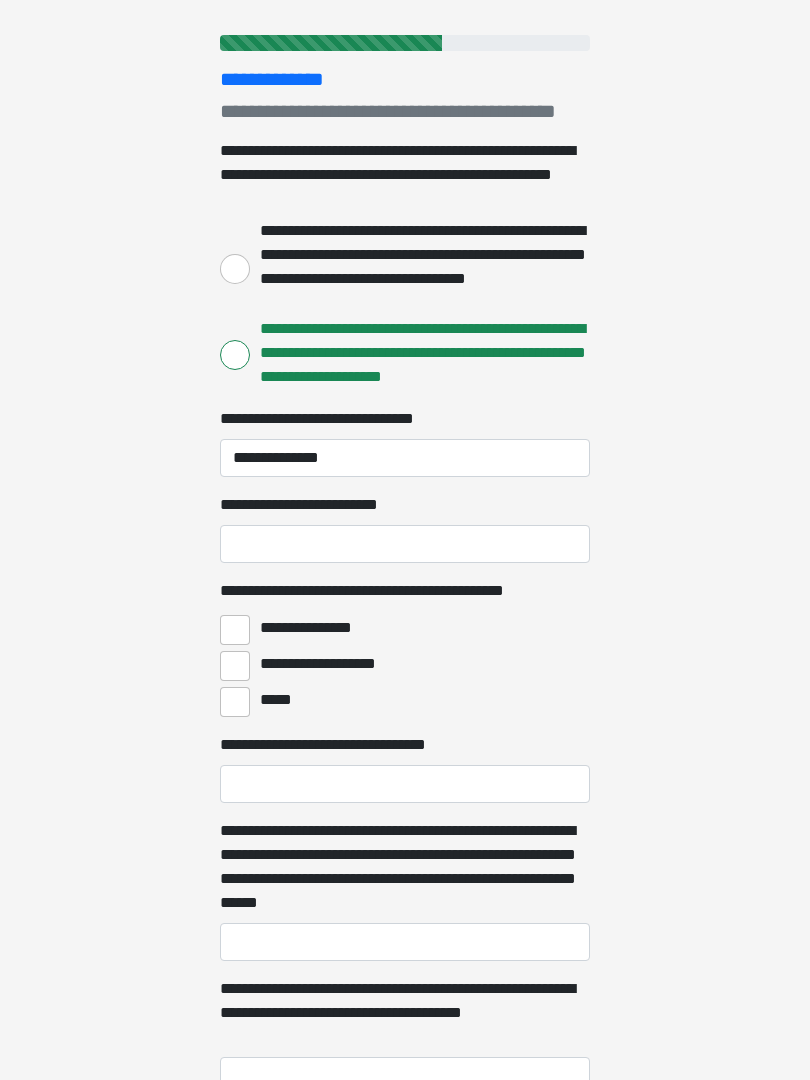 click on "**********" at bounding box center [405, 544] 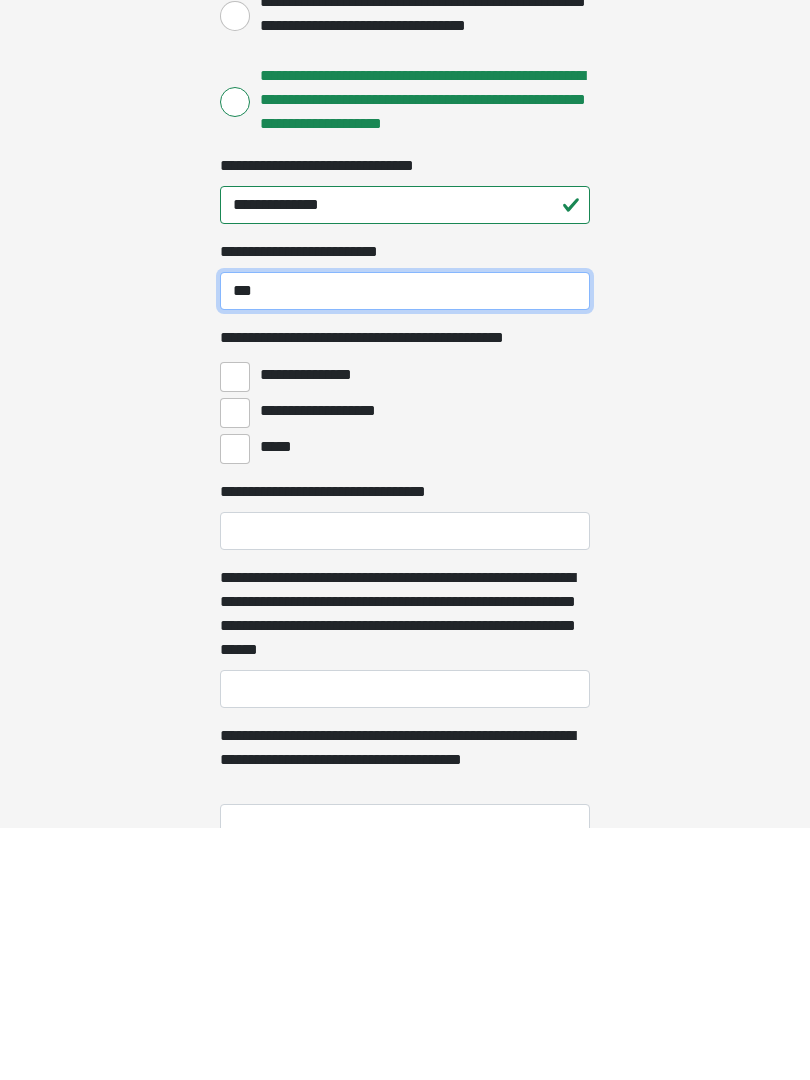 type on "***" 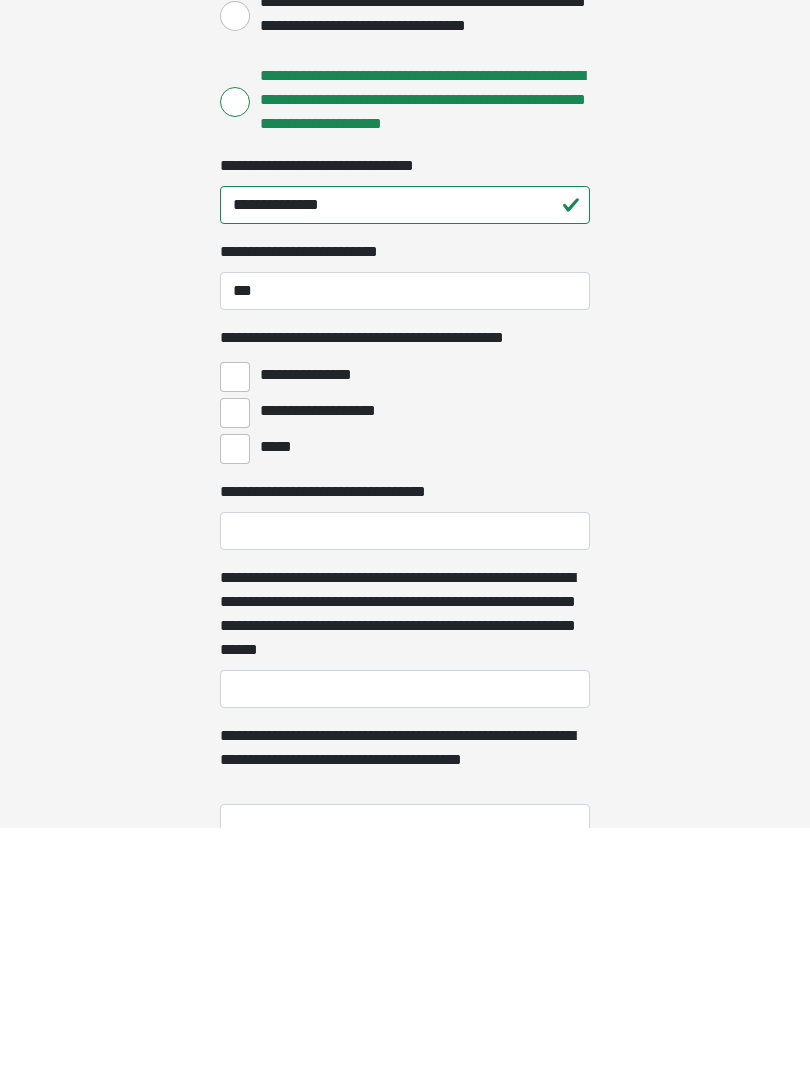 click on "**********" at bounding box center (235, 630) 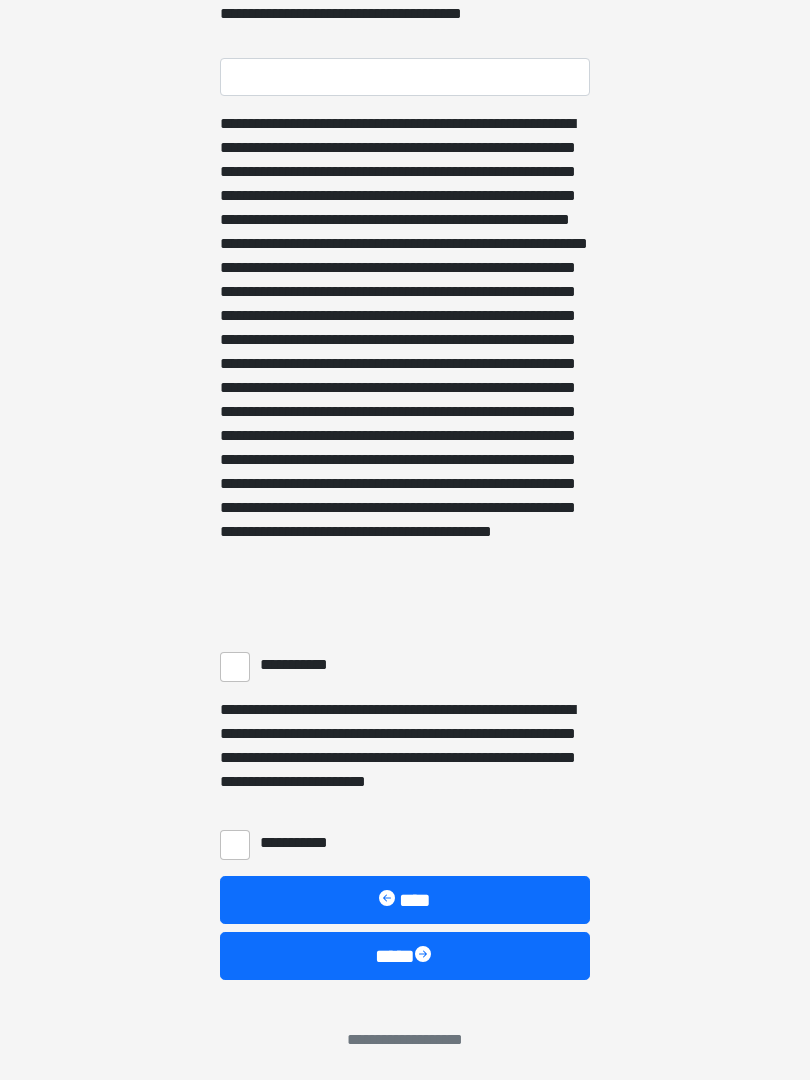 scroll, scrollTop: 1217, scrollLeft: 0, axis: vertical 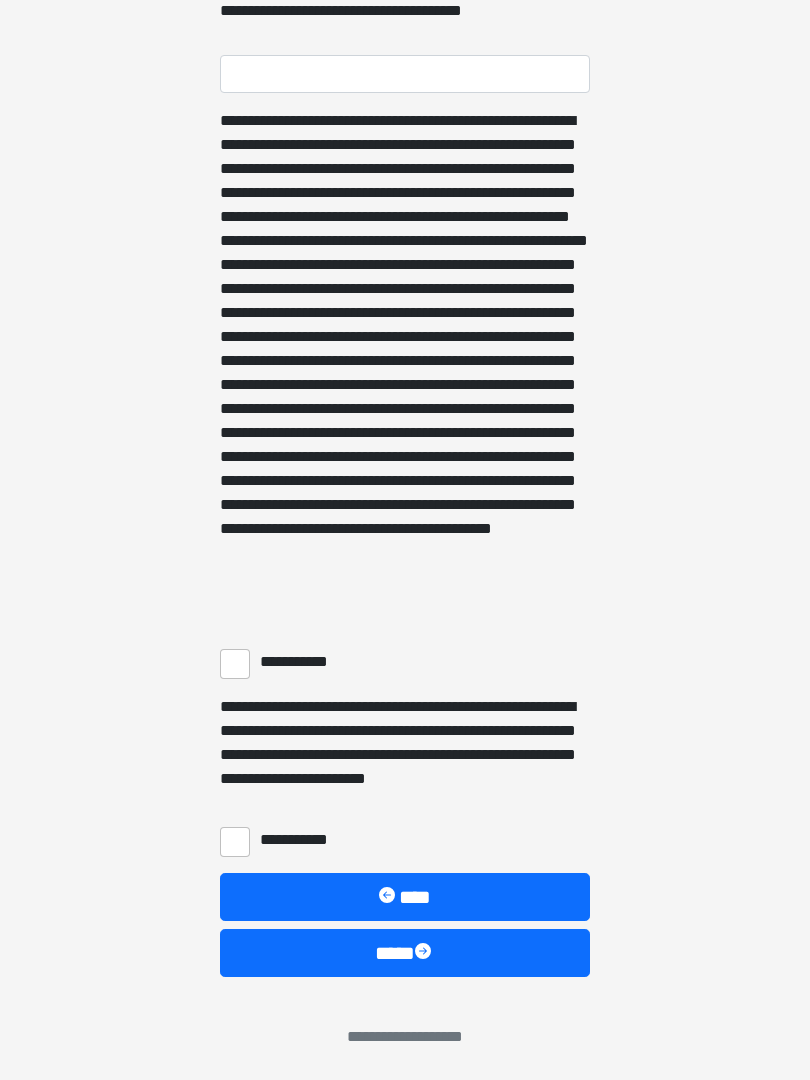 click on "**********" at bounding box center (235, 842) 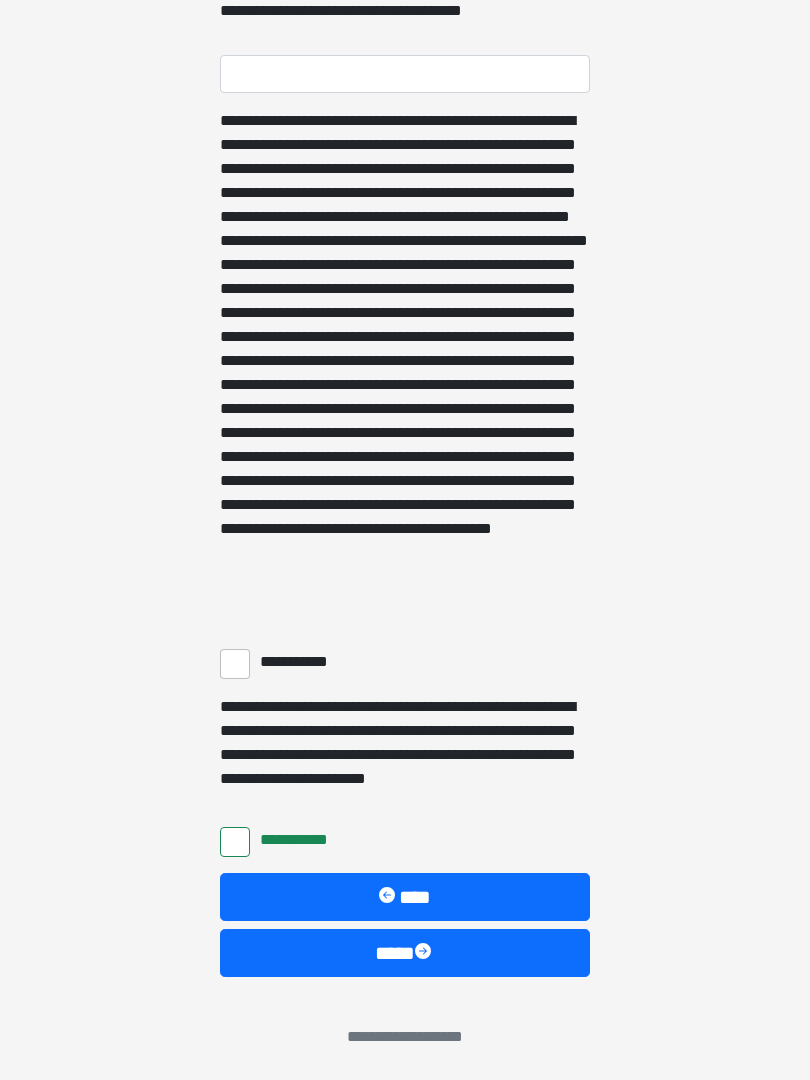 click on "**********" at bounding box center [235, 664] 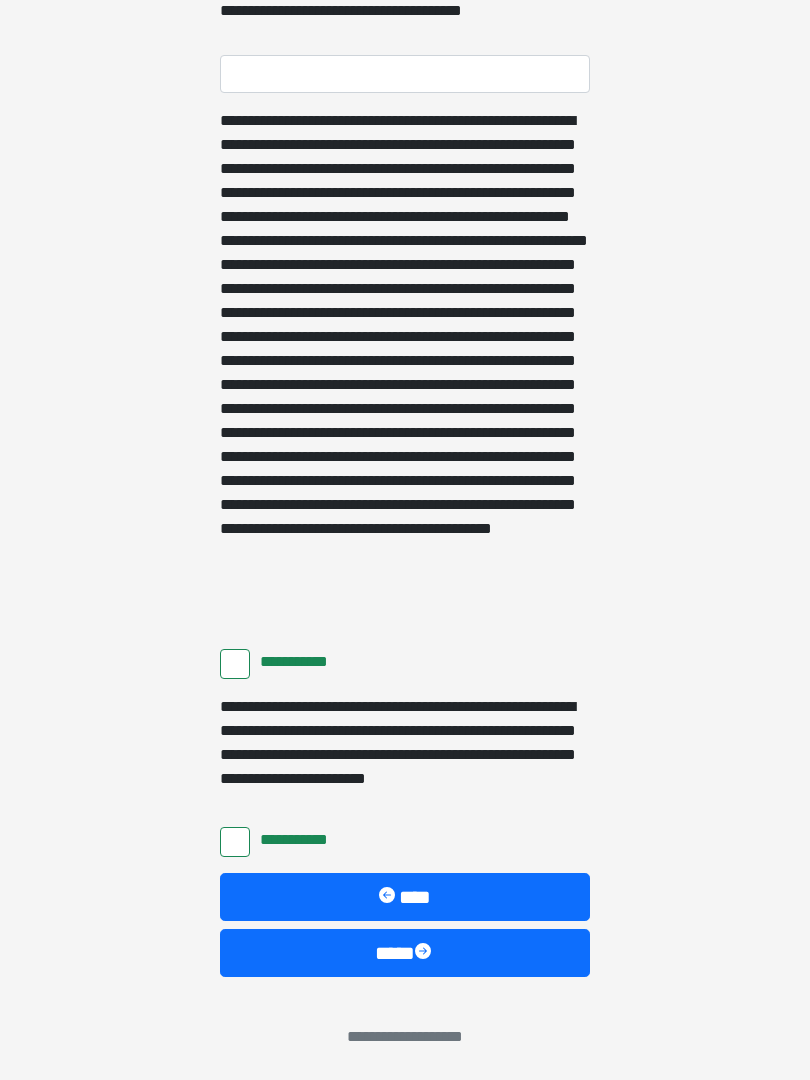 click on "****" at bounding box center (405, 953) 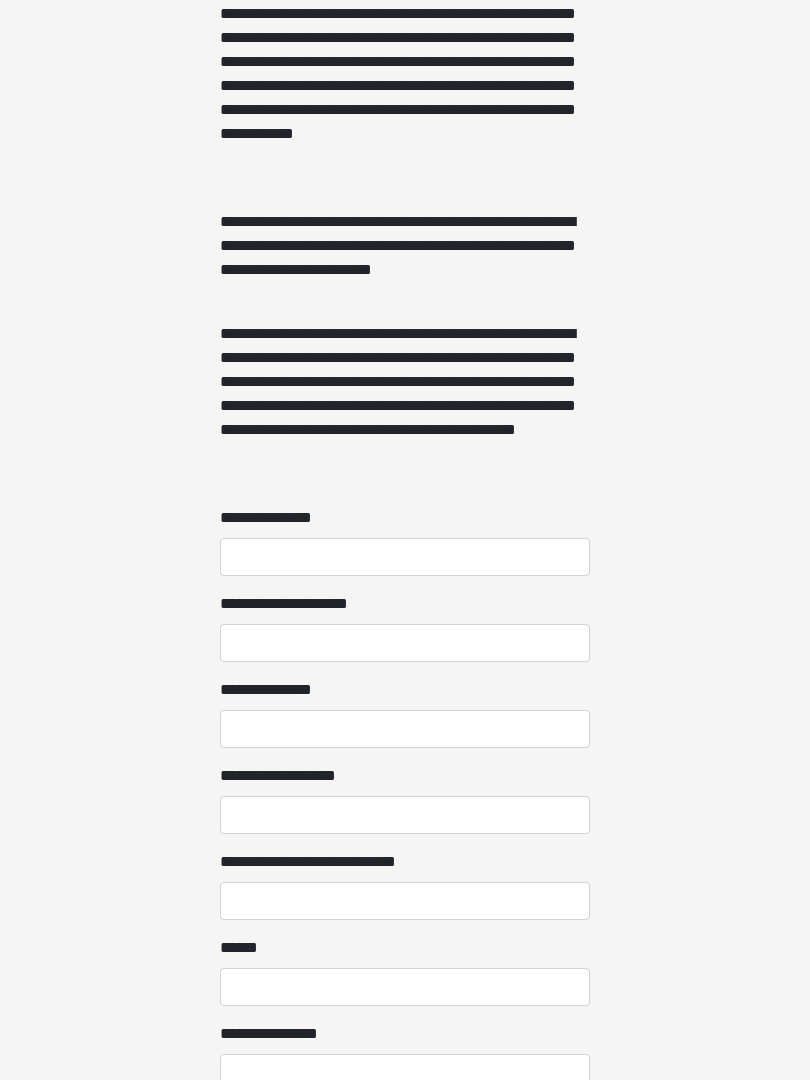 scroll, scrollTop: 1242, scrollLeft: 0, axis: vertical 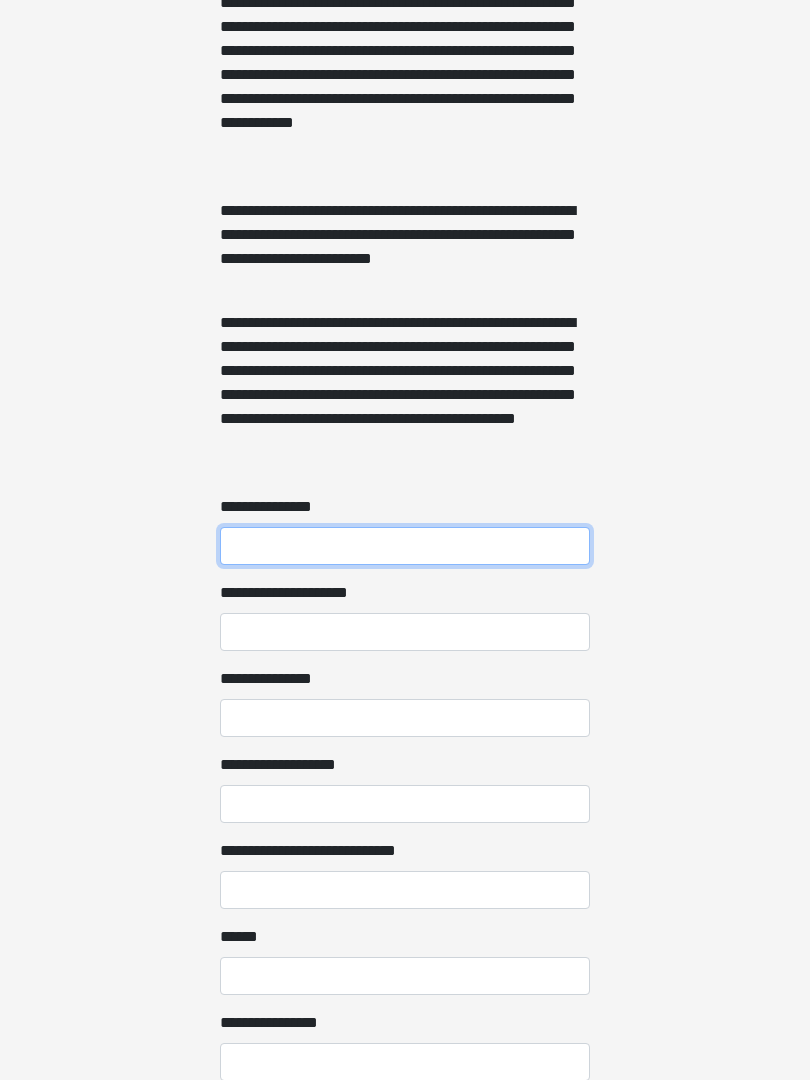 click on "**********" at bounding box center [405, 547] 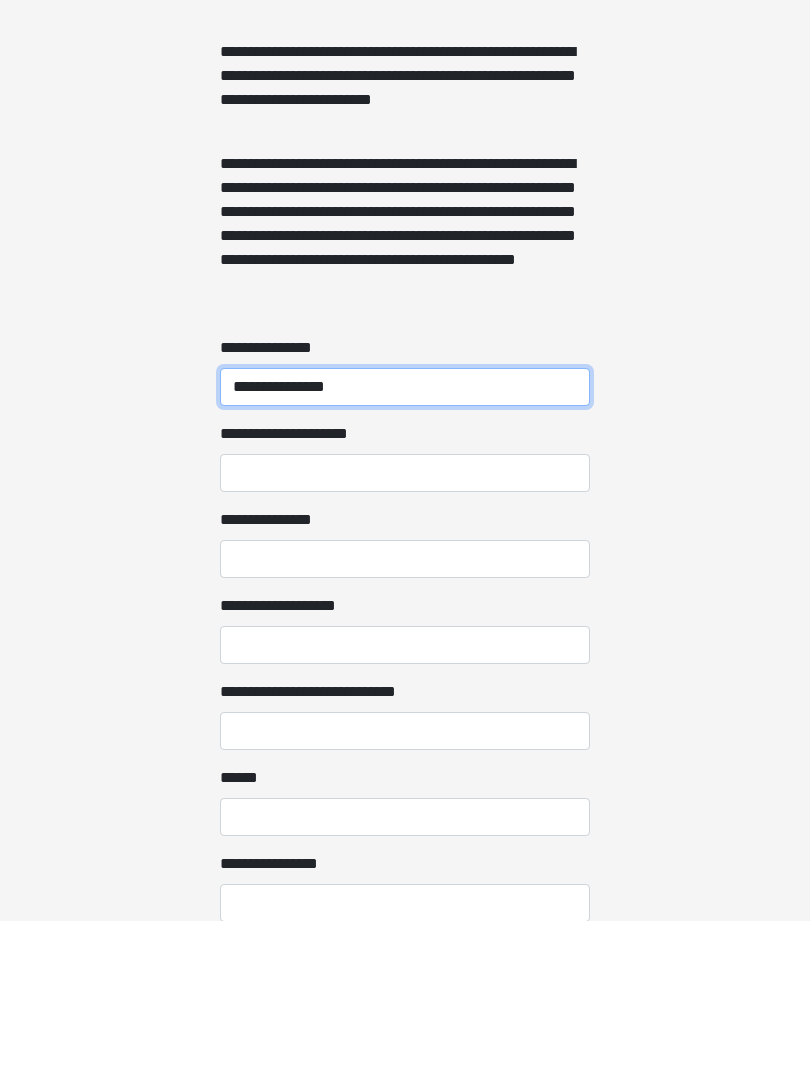 type on "**********" 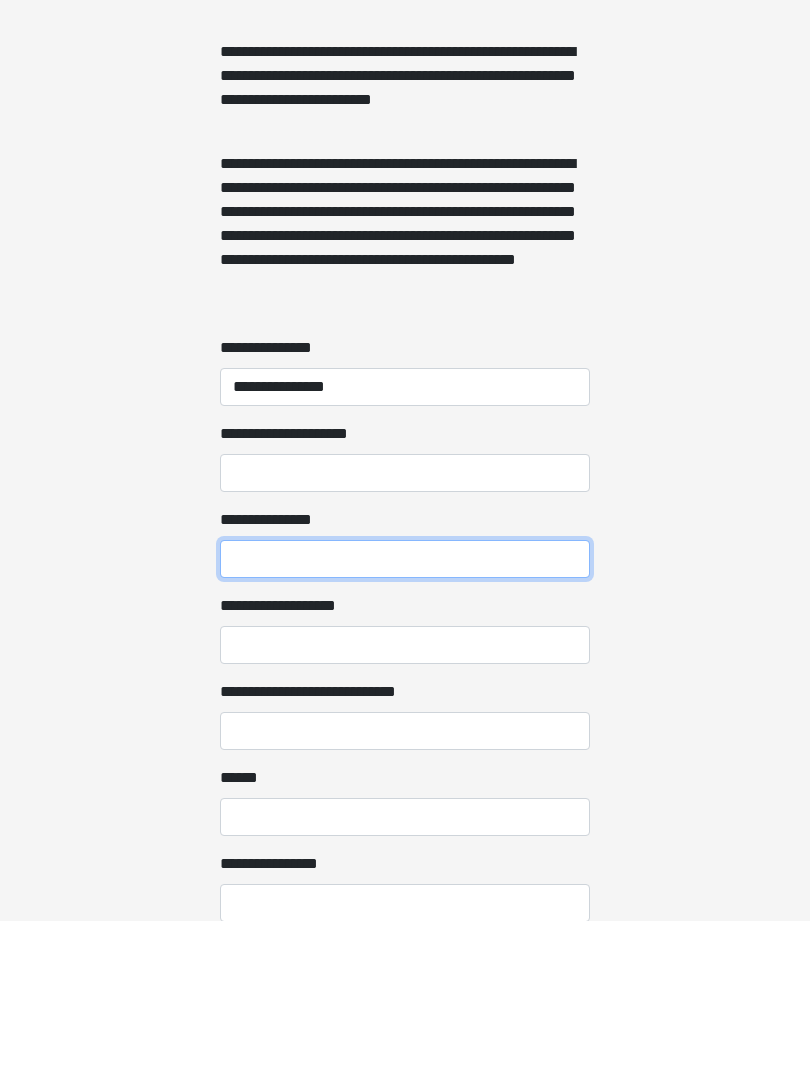 click on "**********" at bounding box center (405, 719) 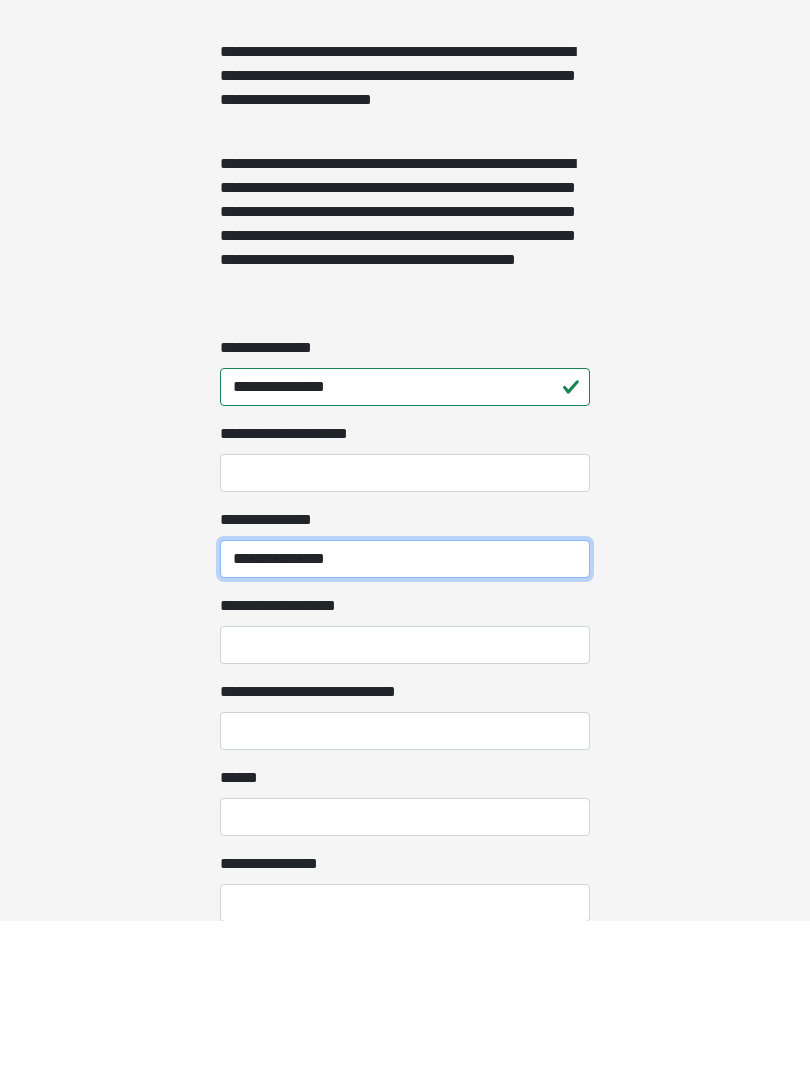 type on "**********" 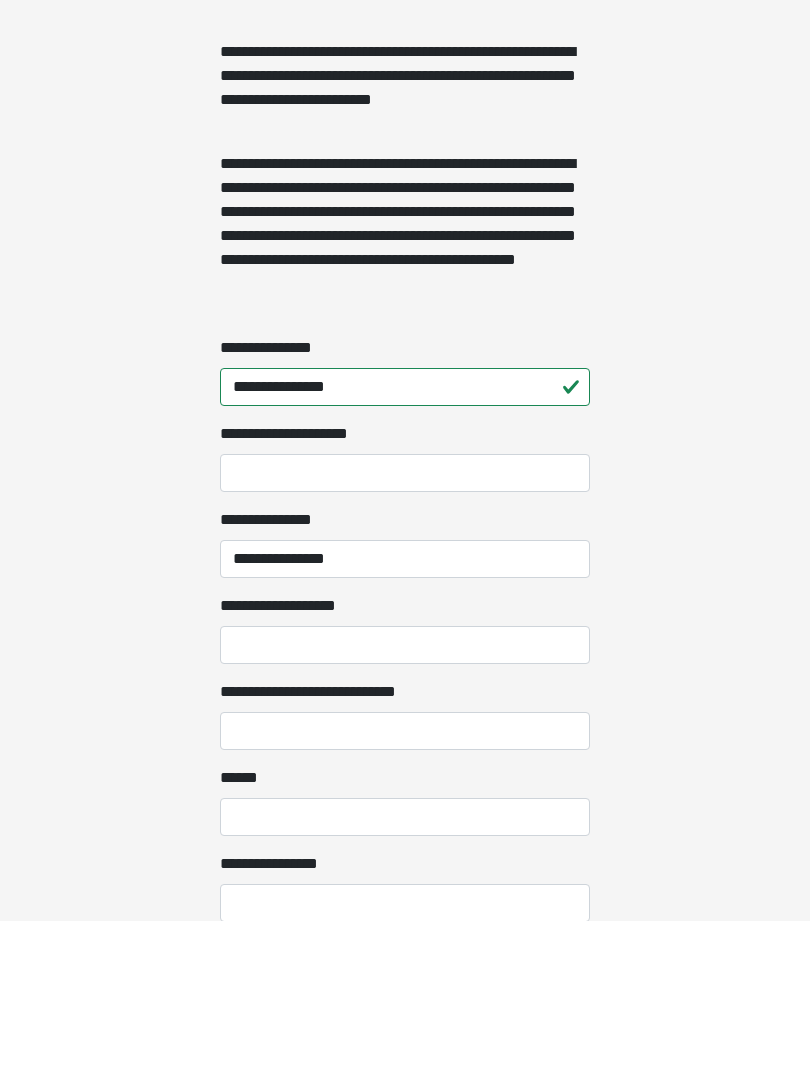 click on "**********" at bounding box center (405, 805) 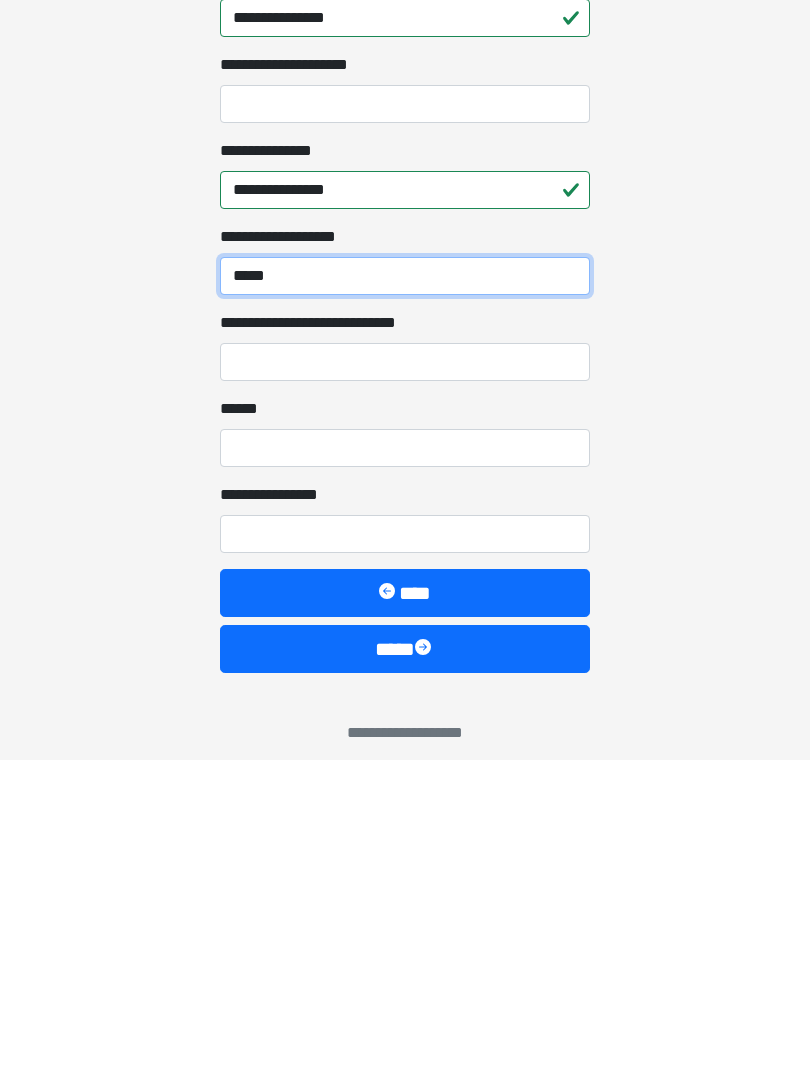 scroll, scrollTop: 1467, scrollLeft: 0, axis: vertical 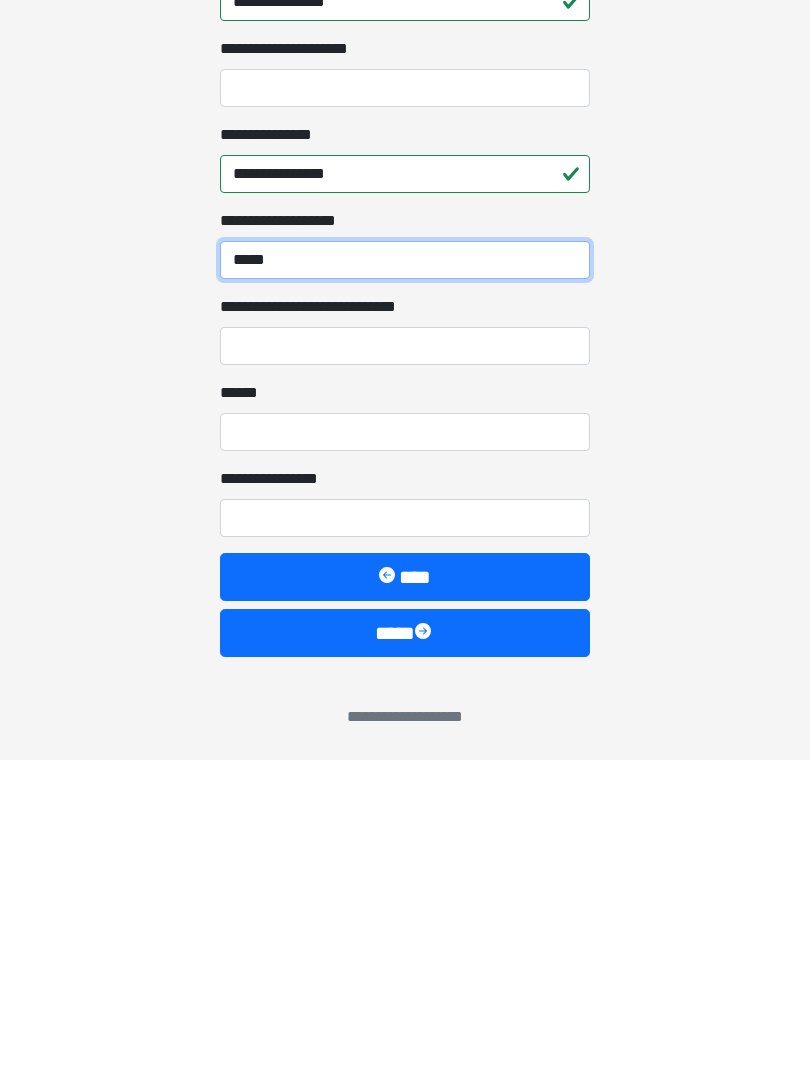 type on "*****" 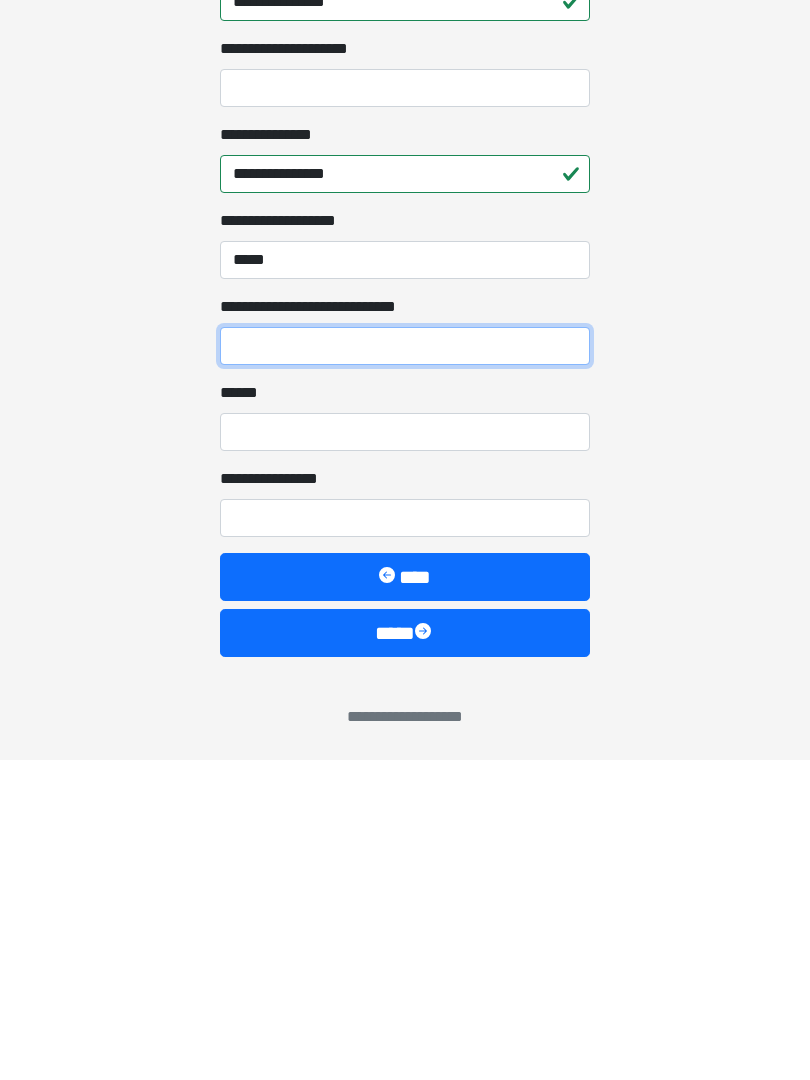click on "**********" at bounding box center (405, 666) 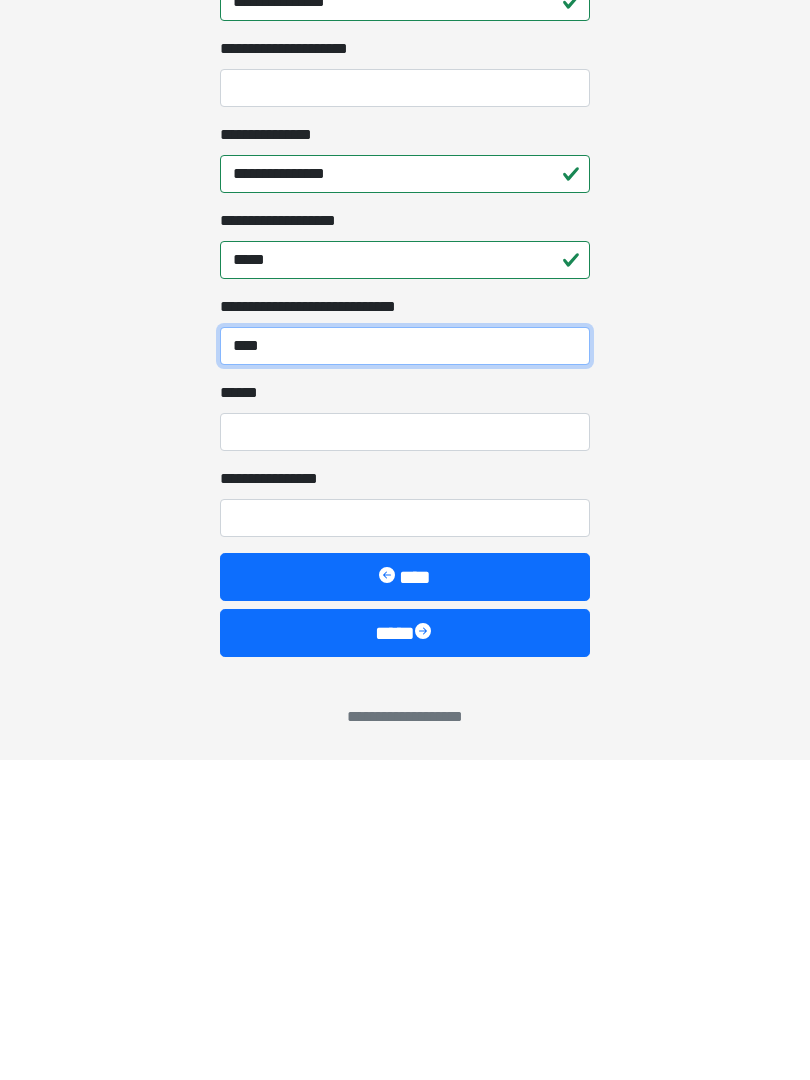 type on "****" 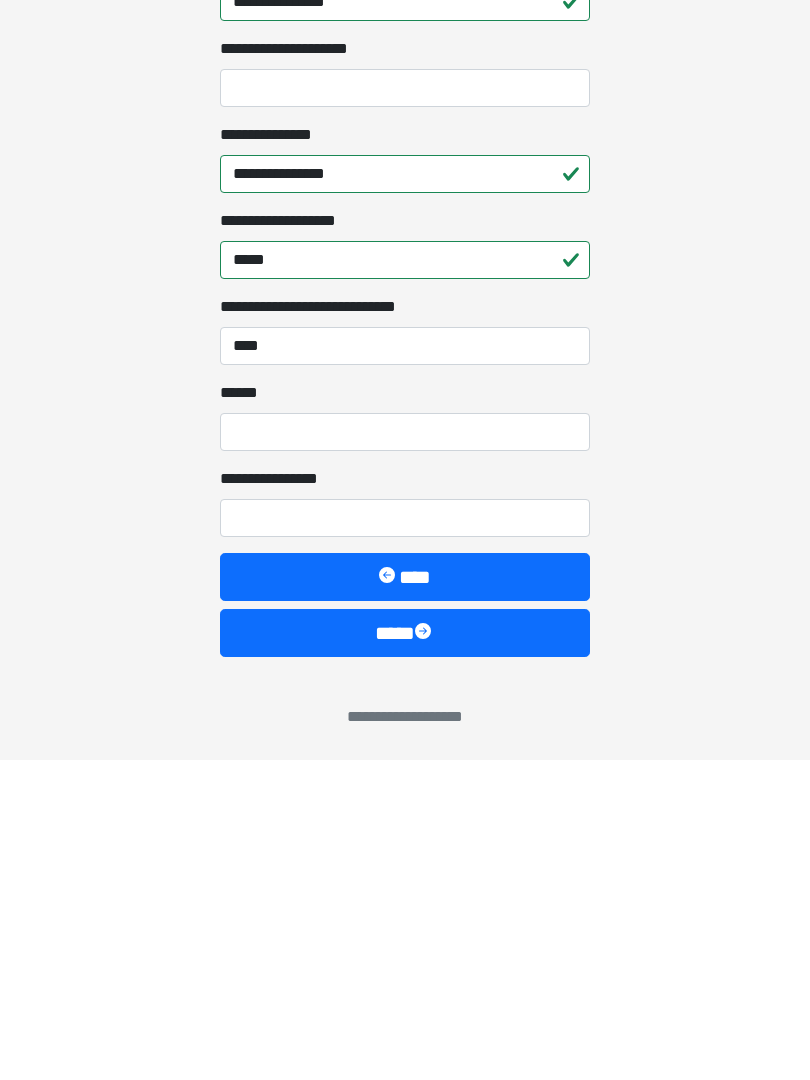 click on "**** *" at bounding box center (405, 752) 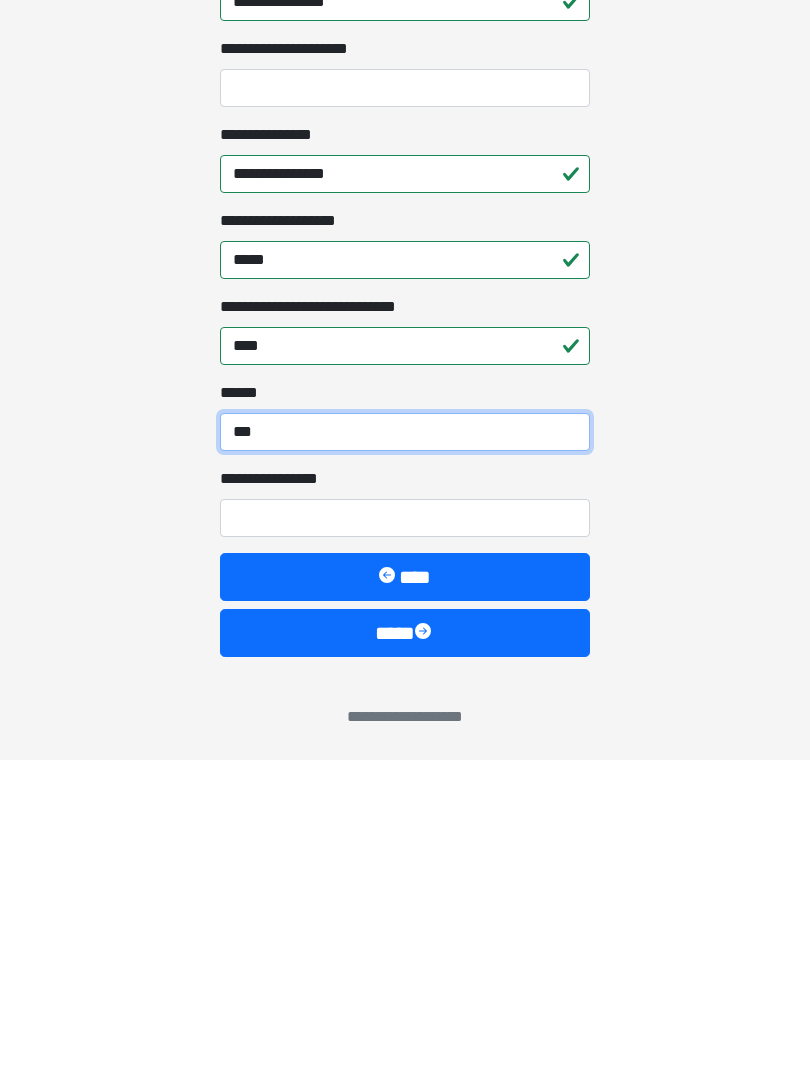 type on "***" 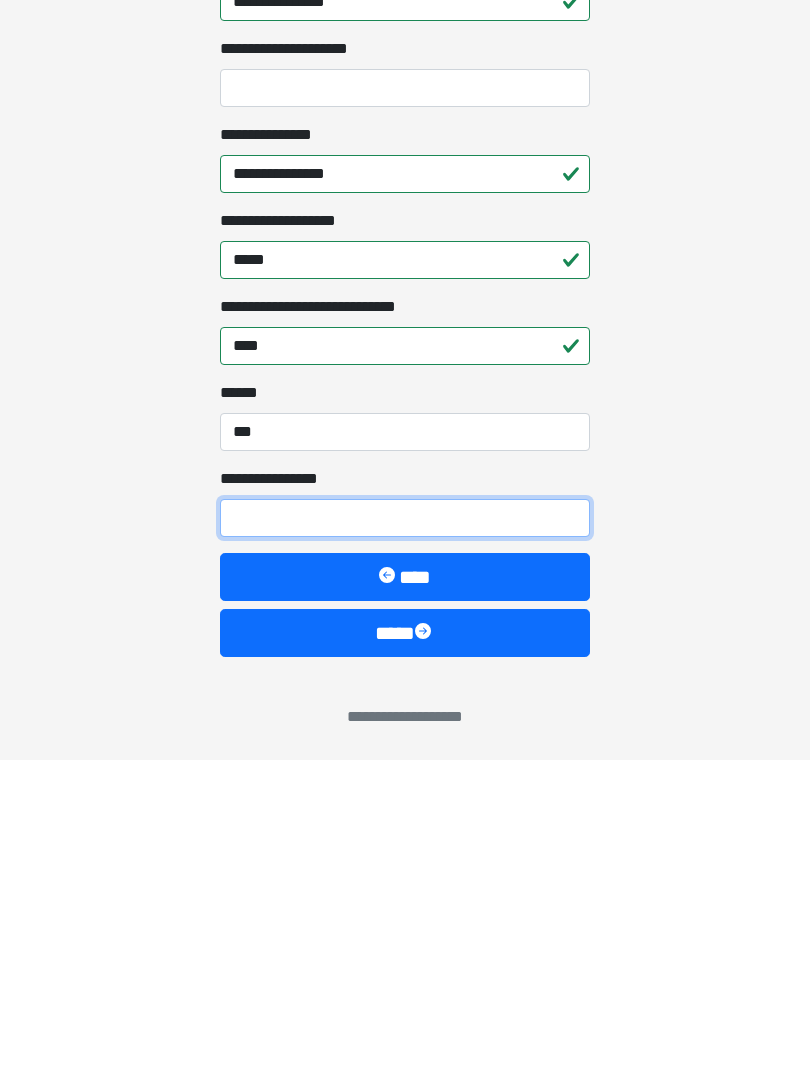 click on "**********" at bounding box center (405, 838) 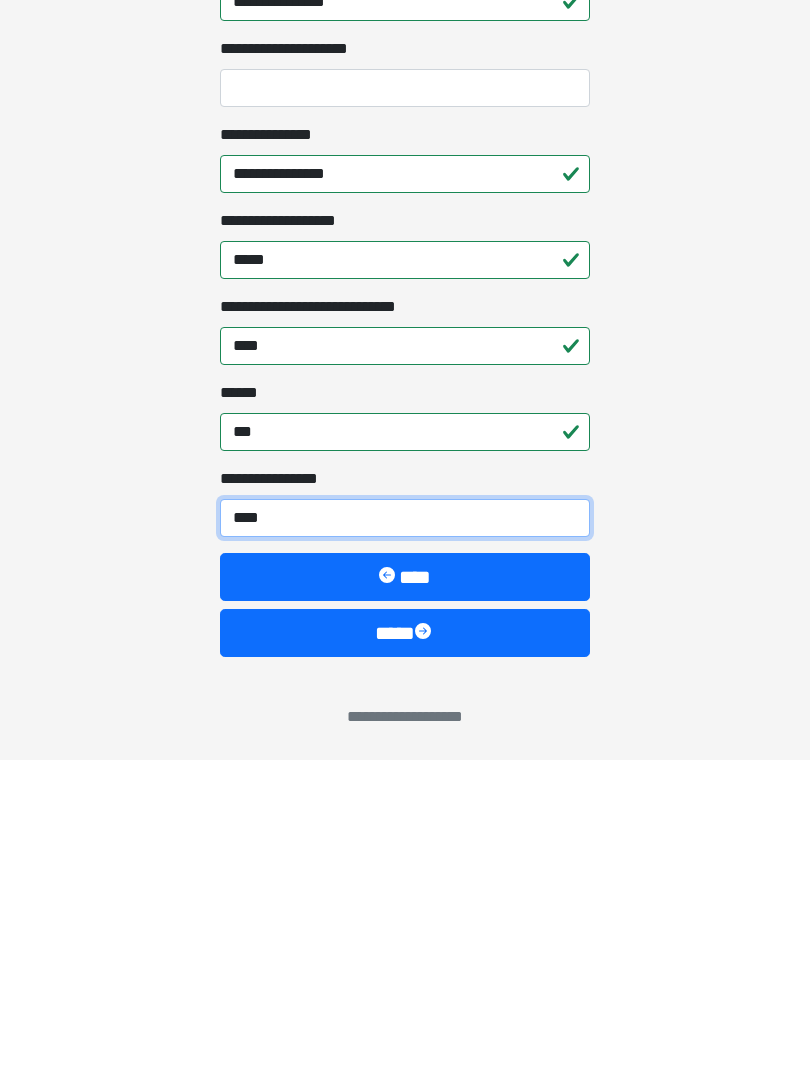 type on "*****" 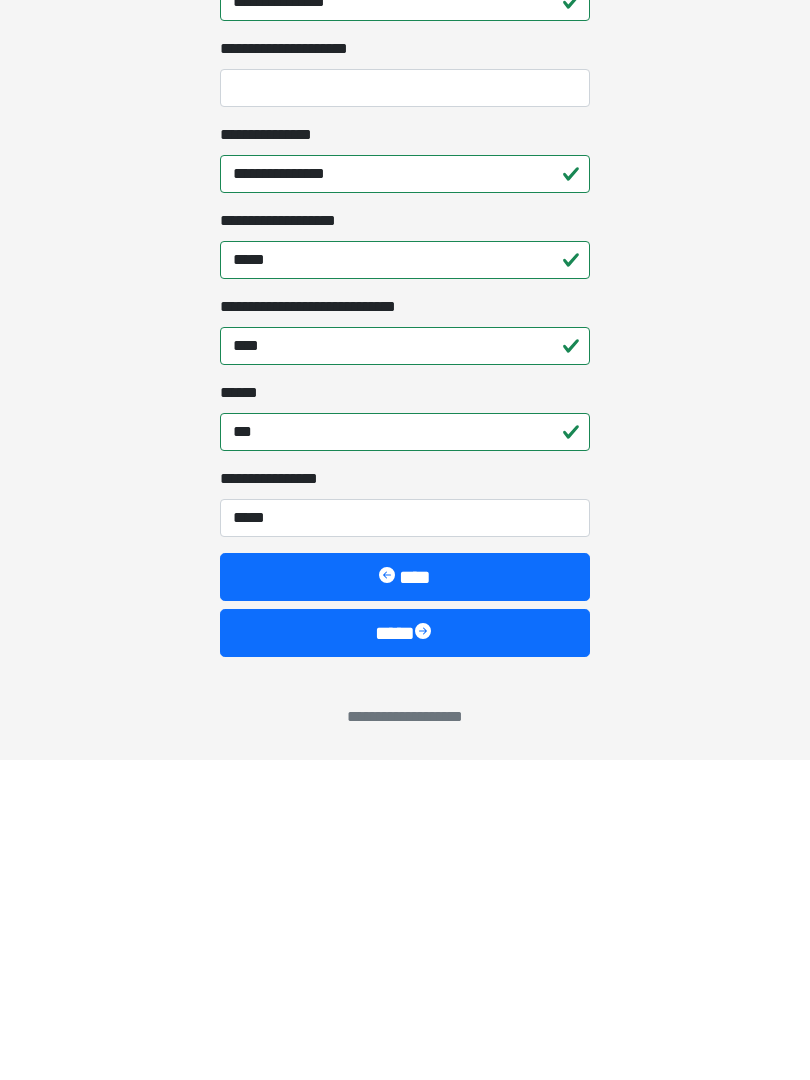 click on "****" at bounding box center (405, 953) 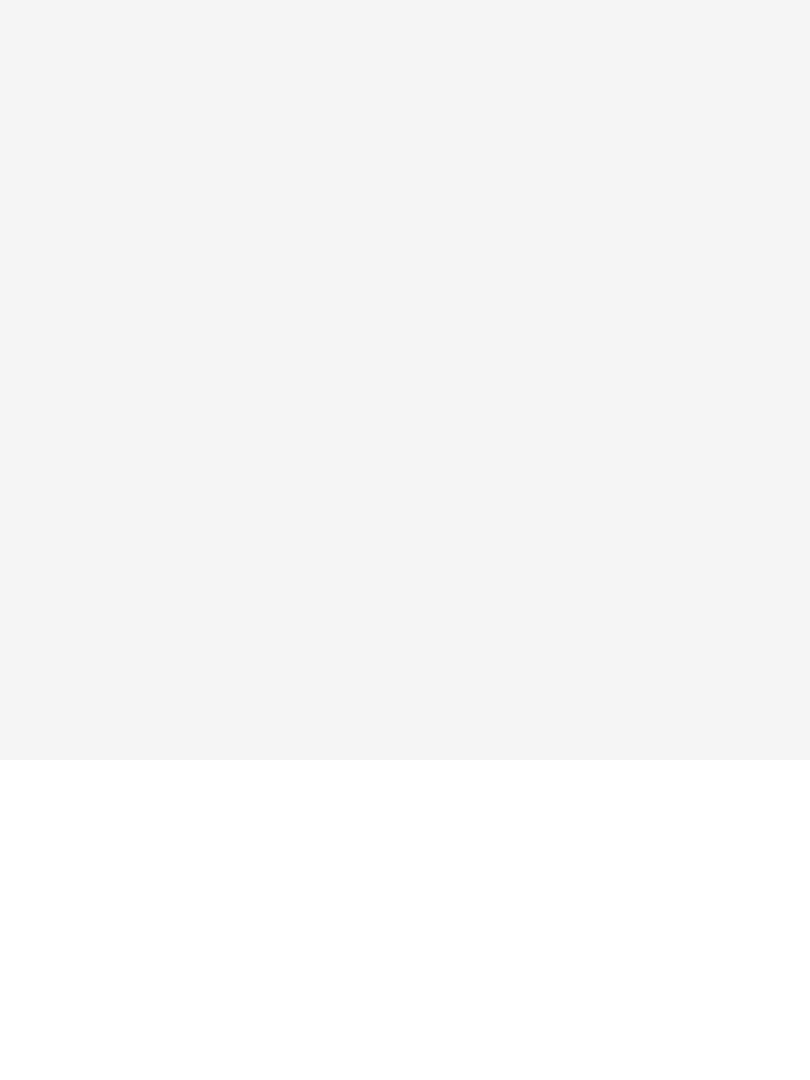 scroll, scrollTop: 0, scrollLeft: 0, axis: both 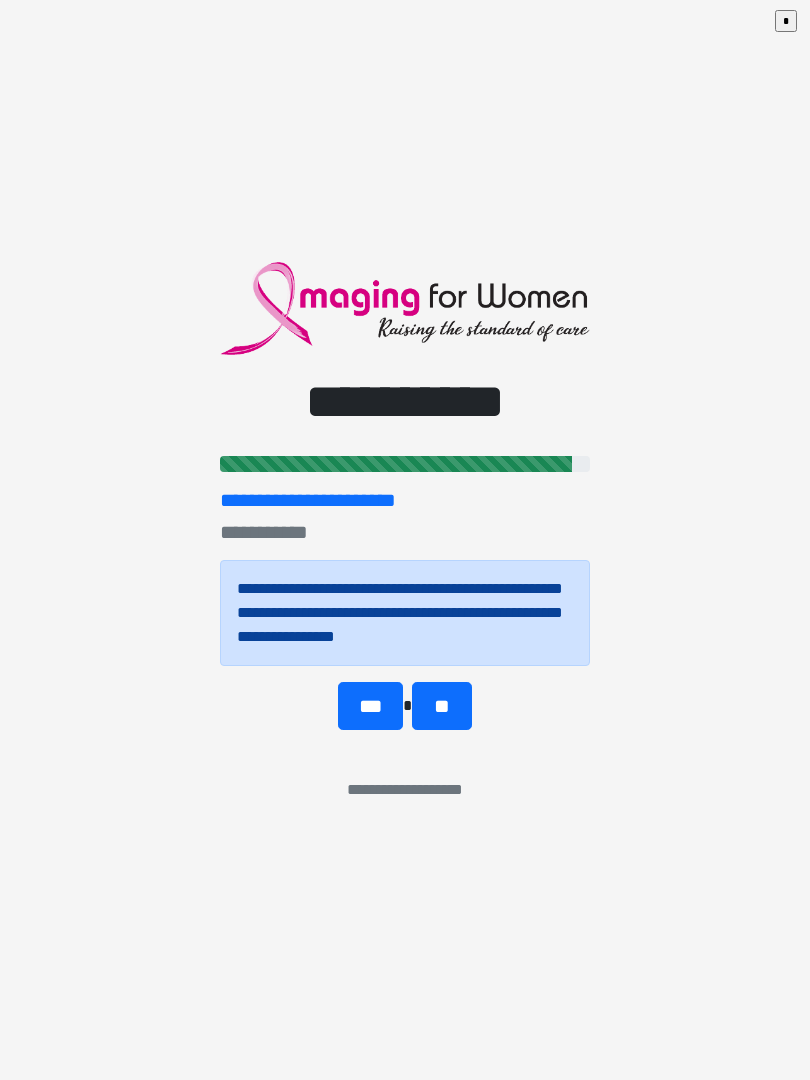 click on "**" at bounding box center (441, 706) 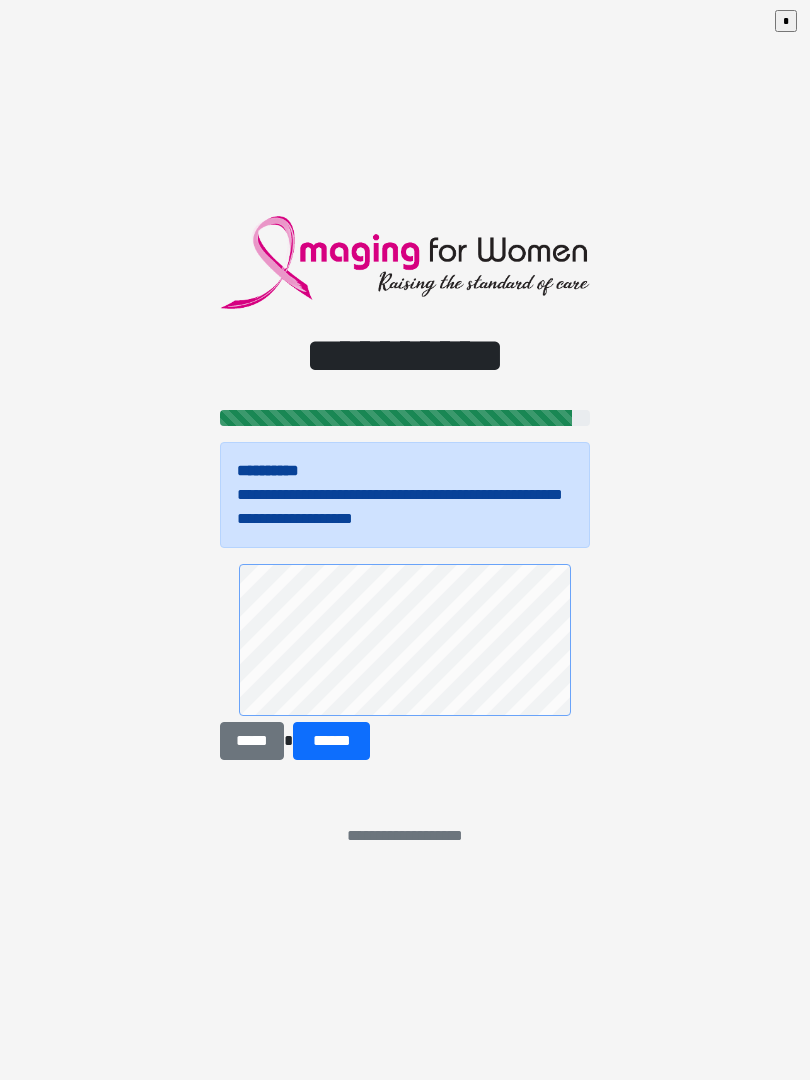 click on "******" at bounding box center (331, 741) 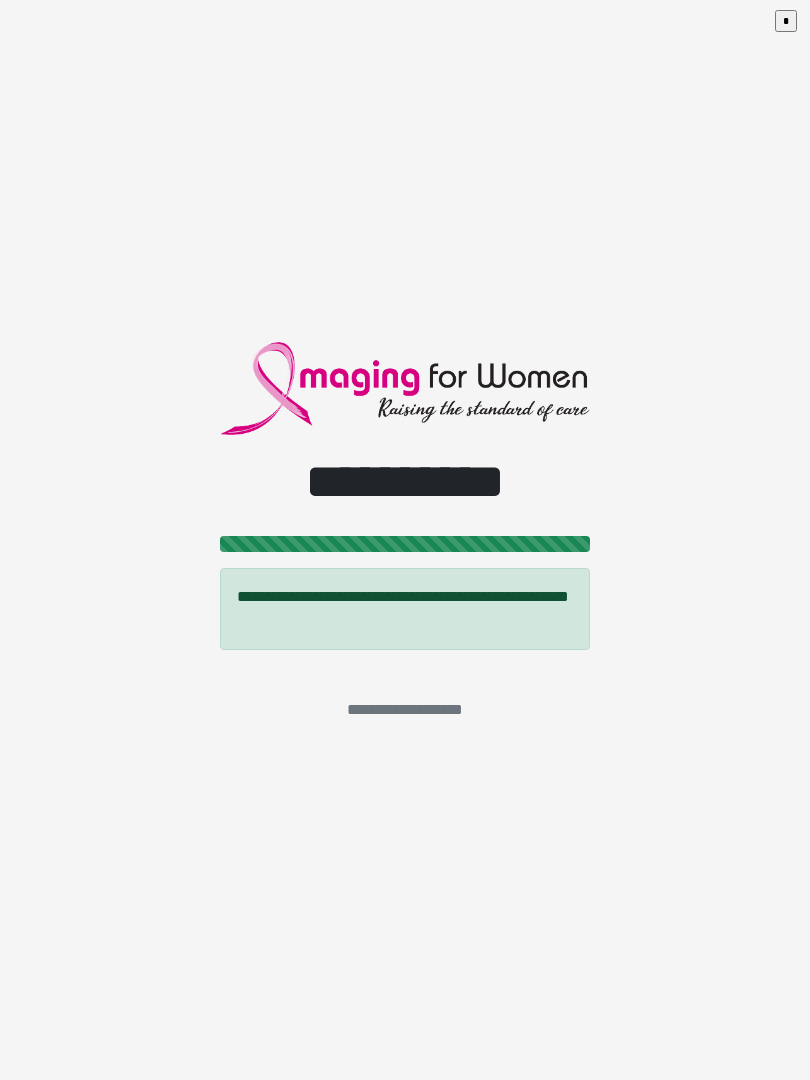 click on "**********" at bounding box center (405, 540) 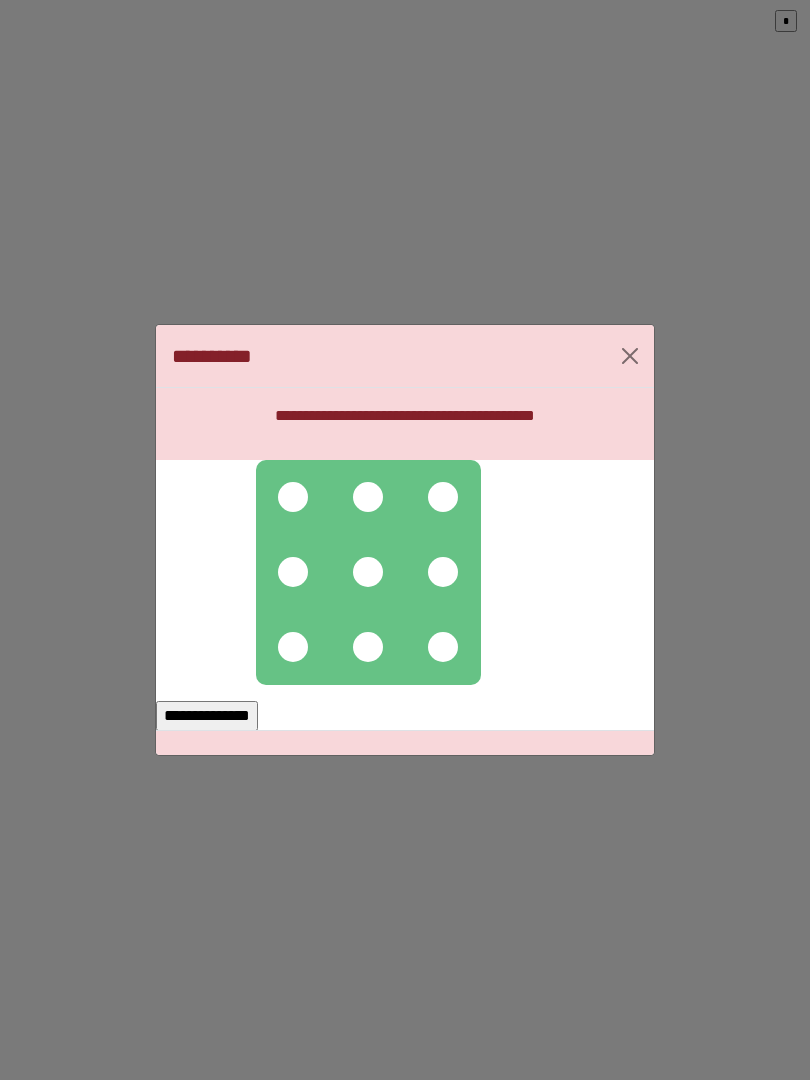 click at bounding box center (293, 572) 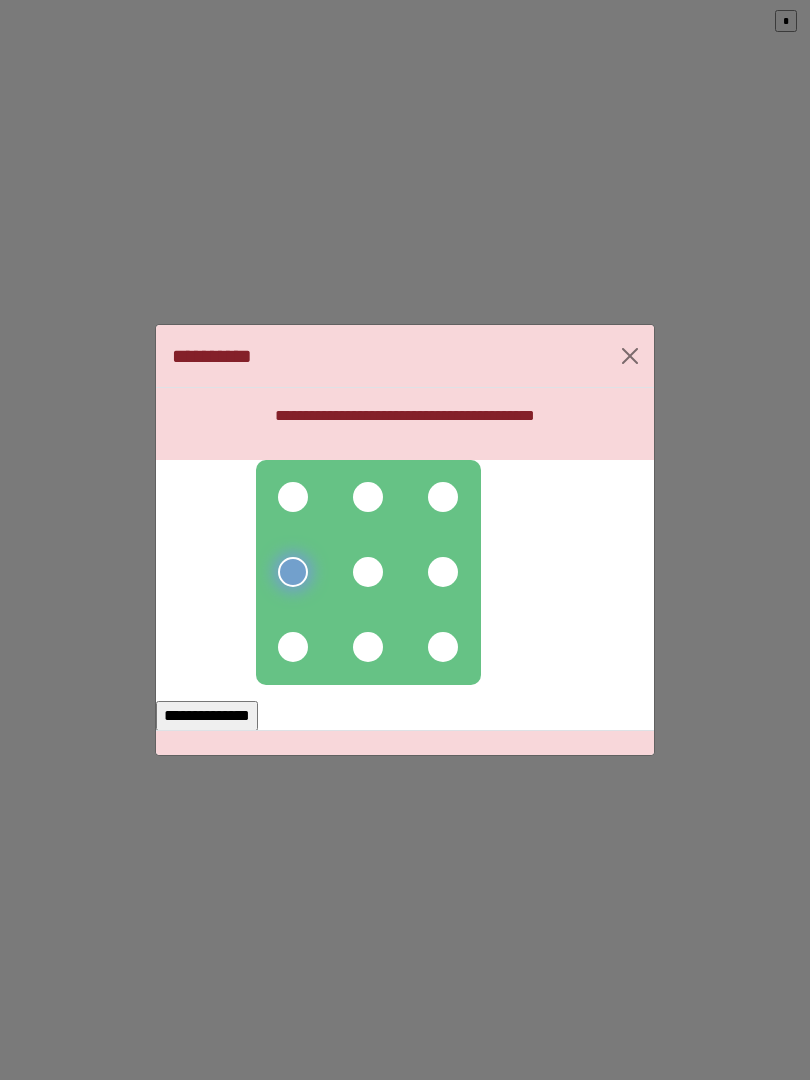 click at bounding box center [368, 497] 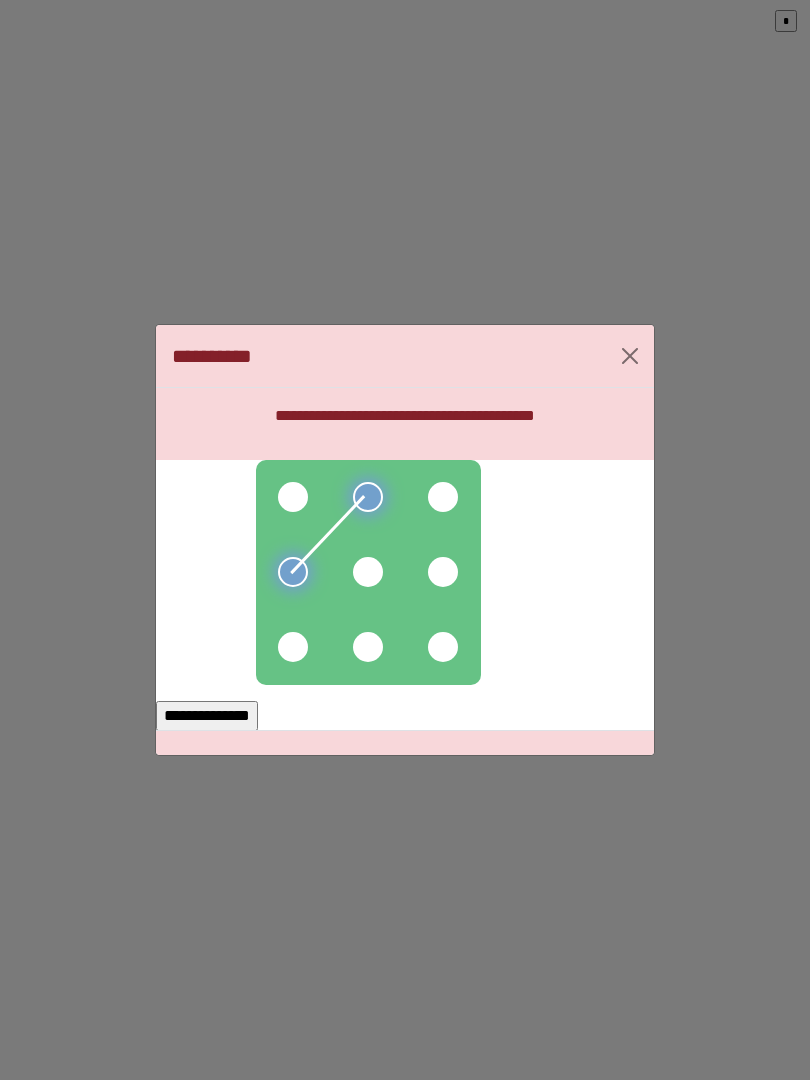 click at bounding box center [293, 572] 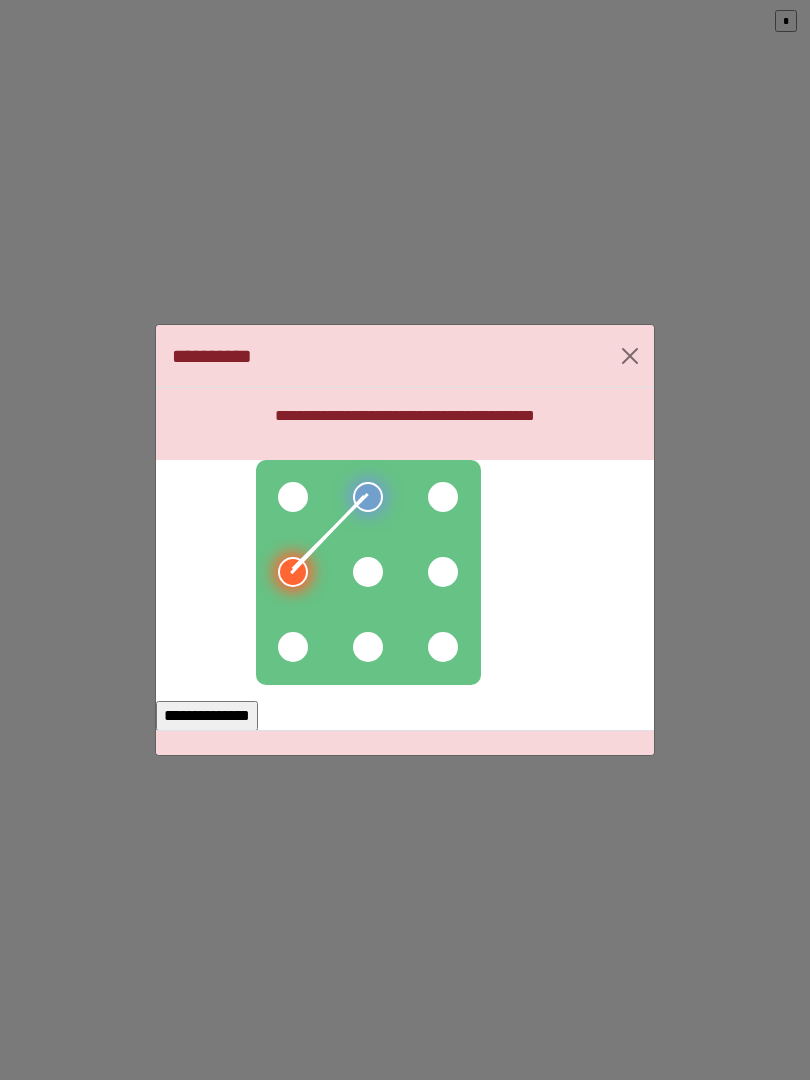 click at bounding box center (368, 572) 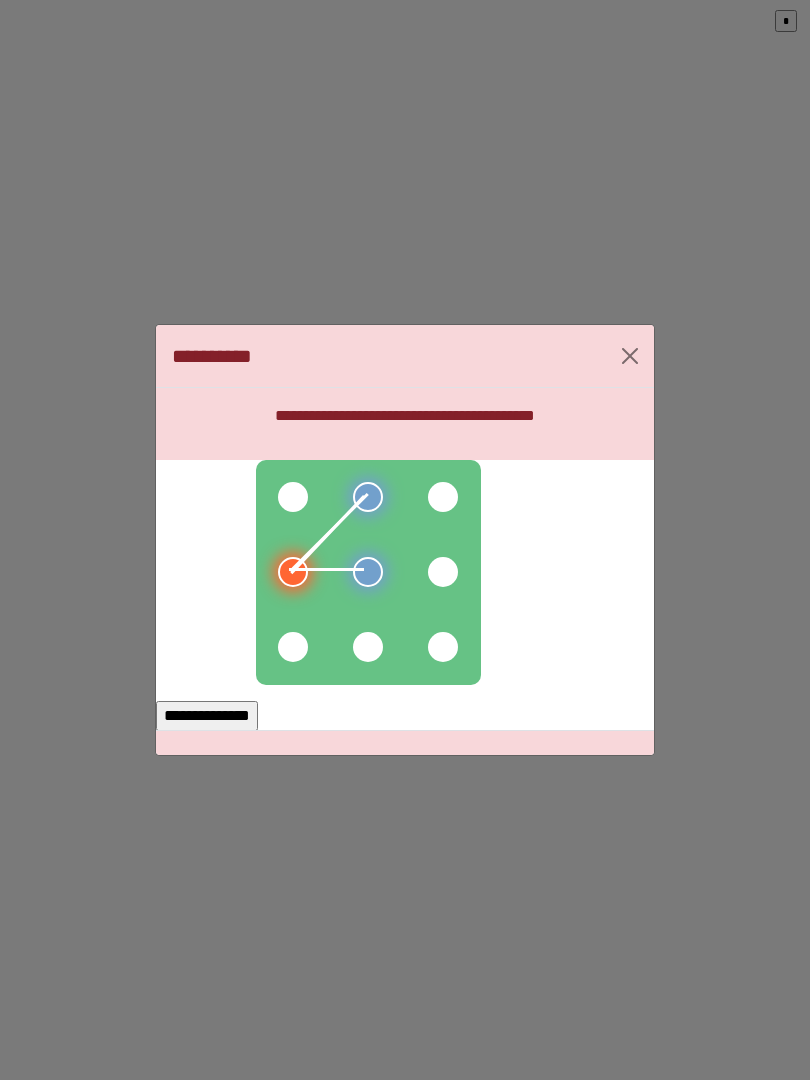 click at bounding box center (293, 497) 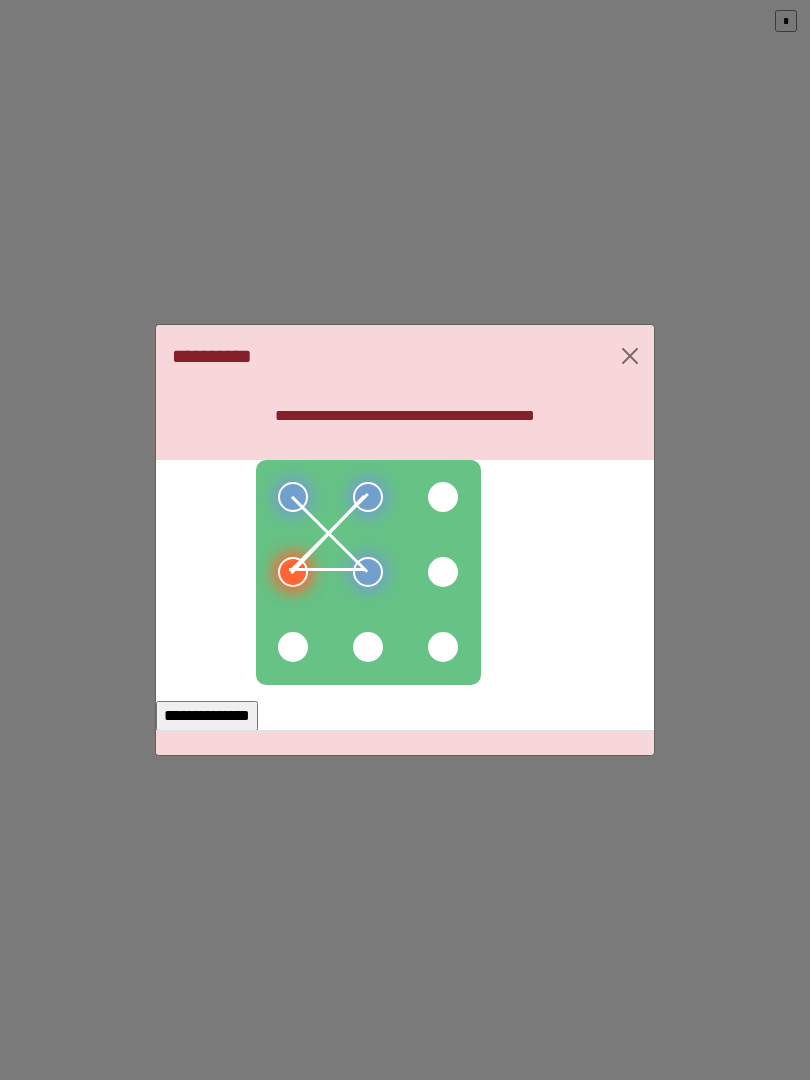 click on "**********" at bounding box center (207, 716) 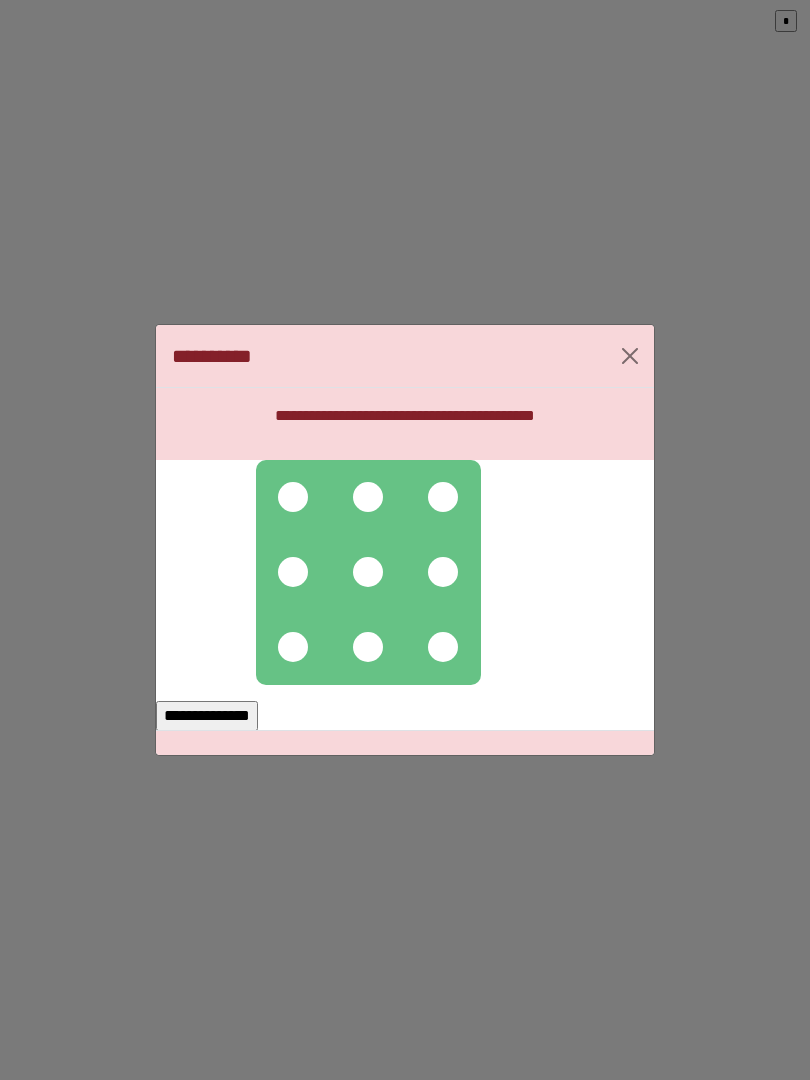 click at bounding box center [293, 497] 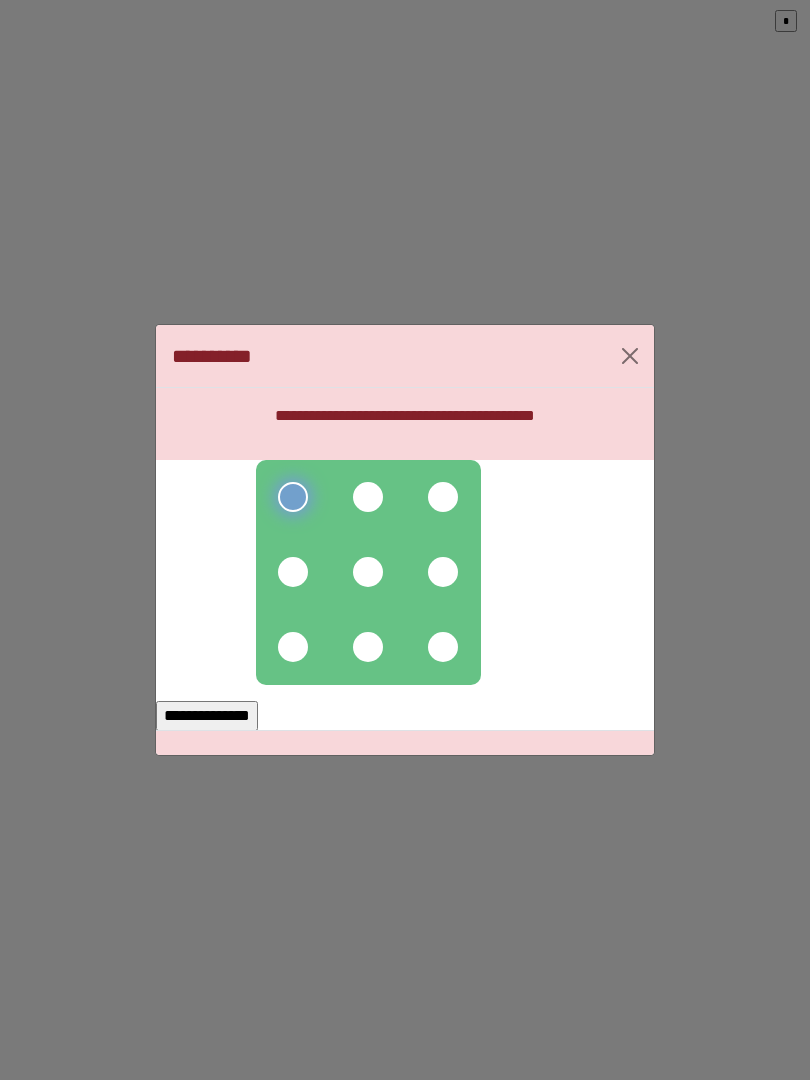 click at bounding box center (368, 497) 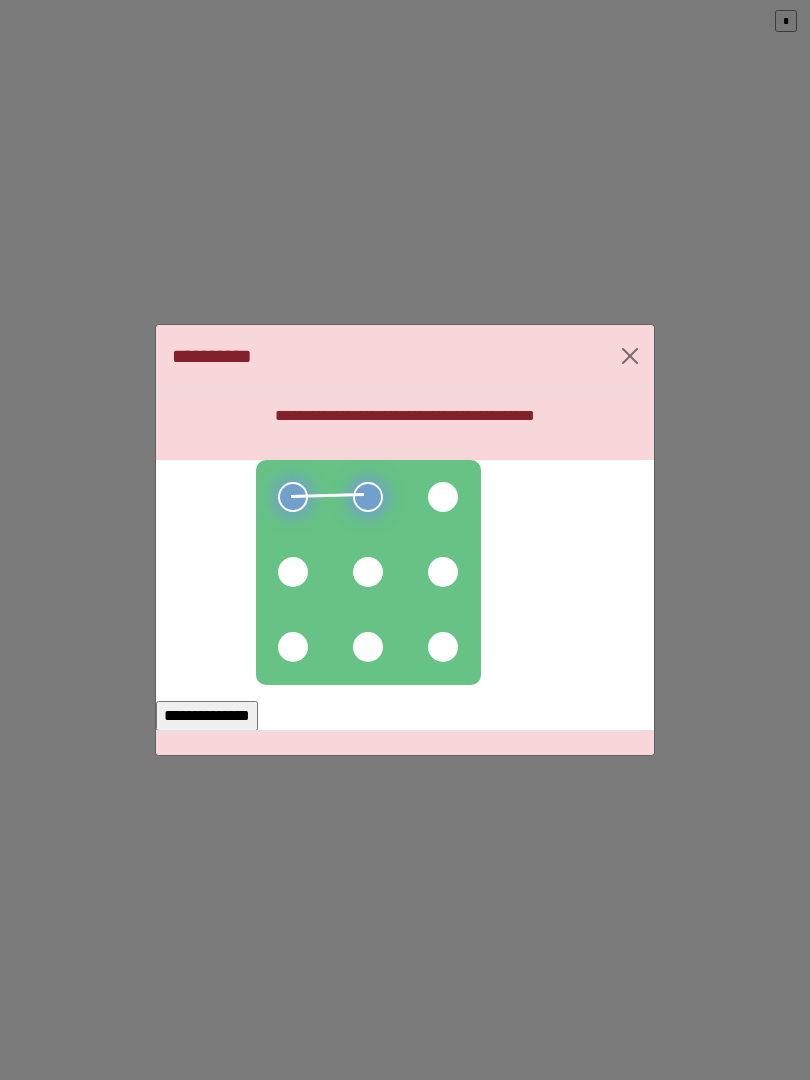 click at bounding box center [368, 572] 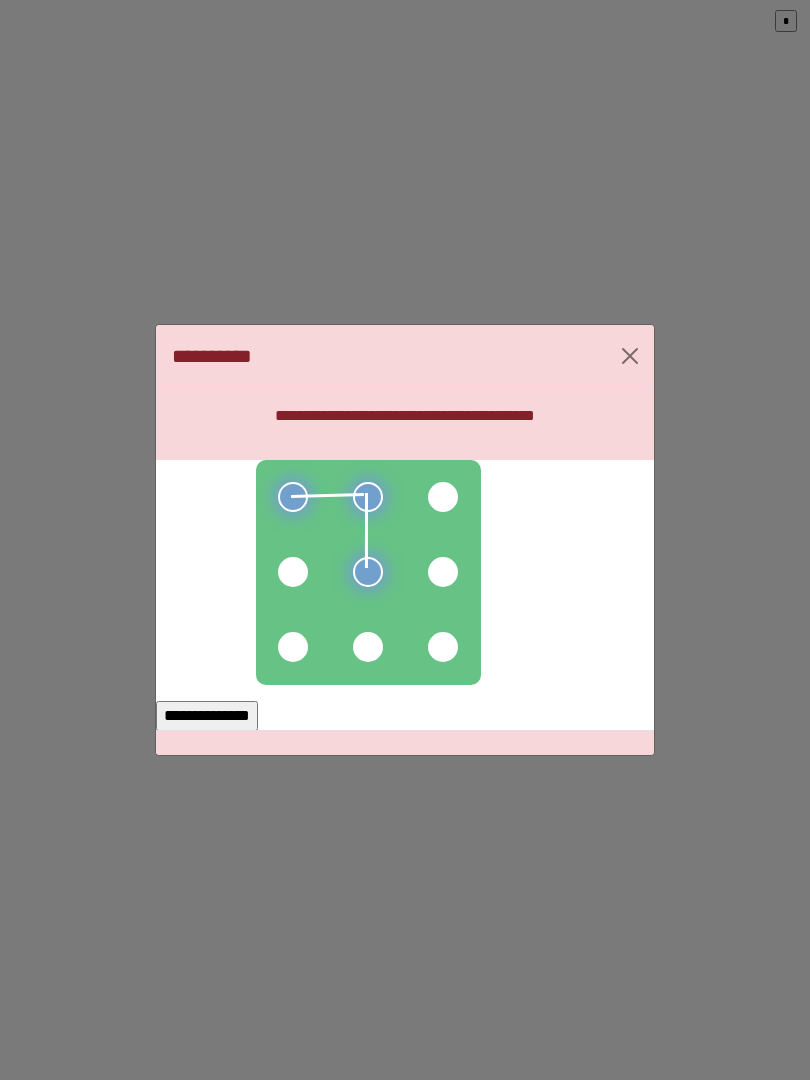 click at bounding box center [293, 647] 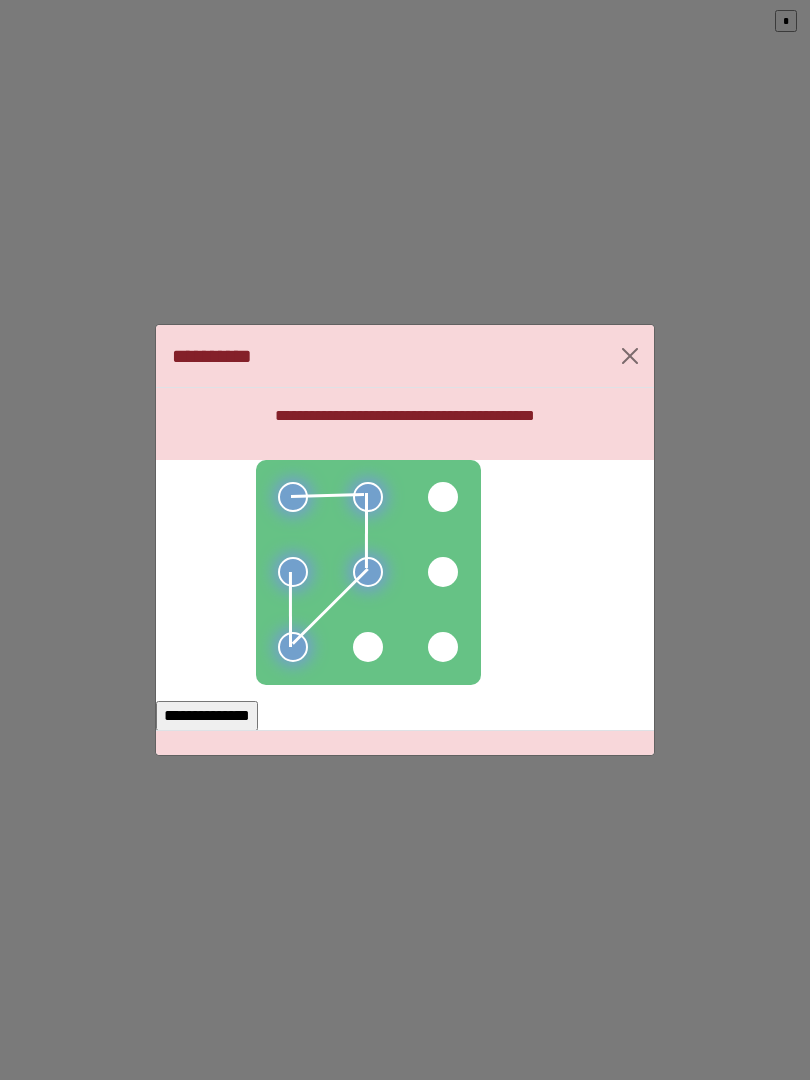 click on "**********" at bounding box center (207, 716) 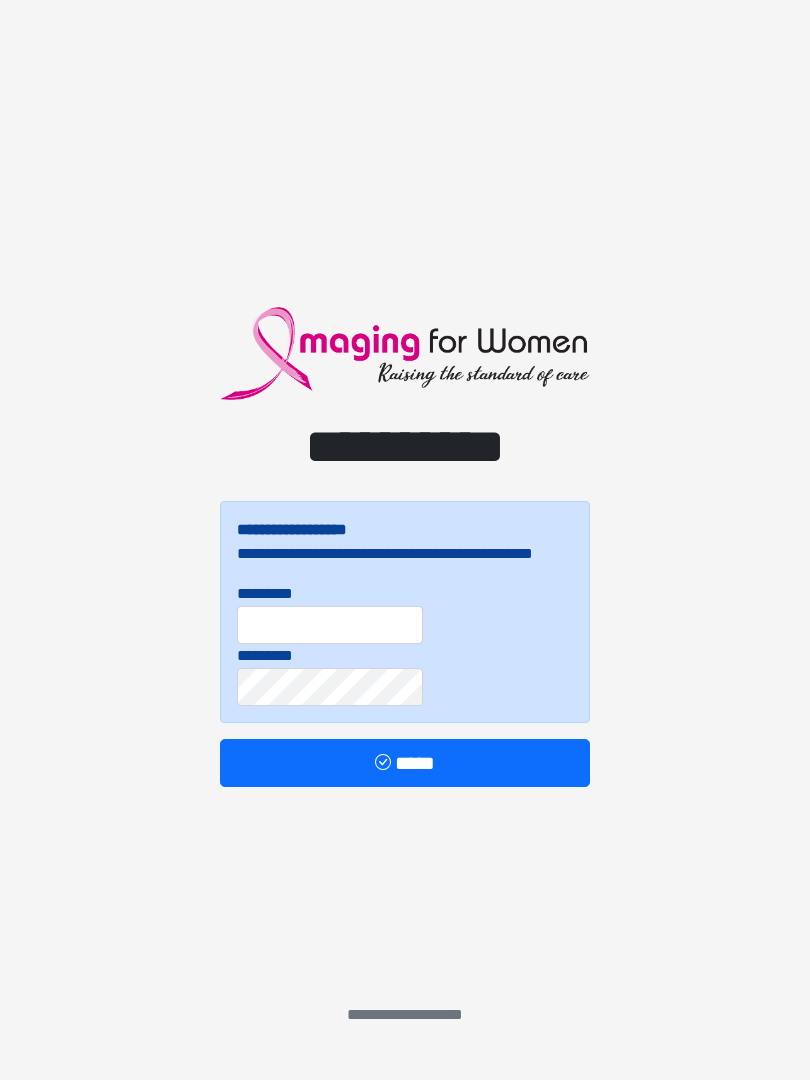 scroll, scrollTop: 0, scrollLeft: 0, axis: both 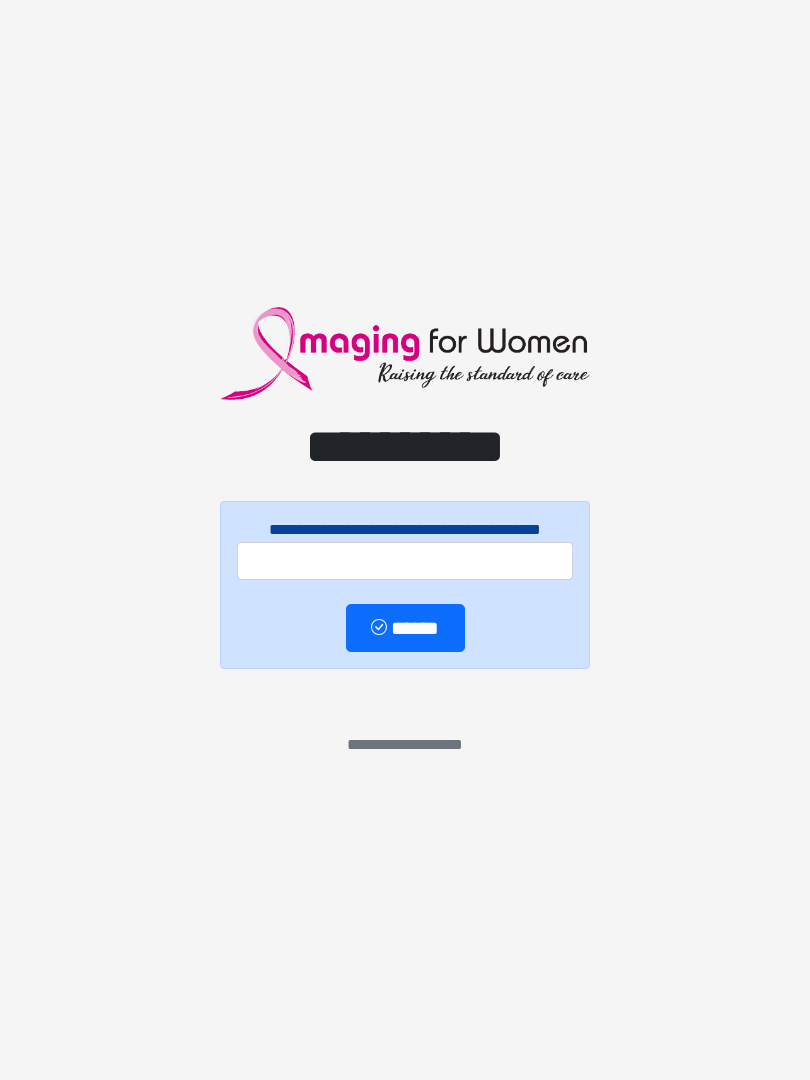 click at bounding box center (405, 561) 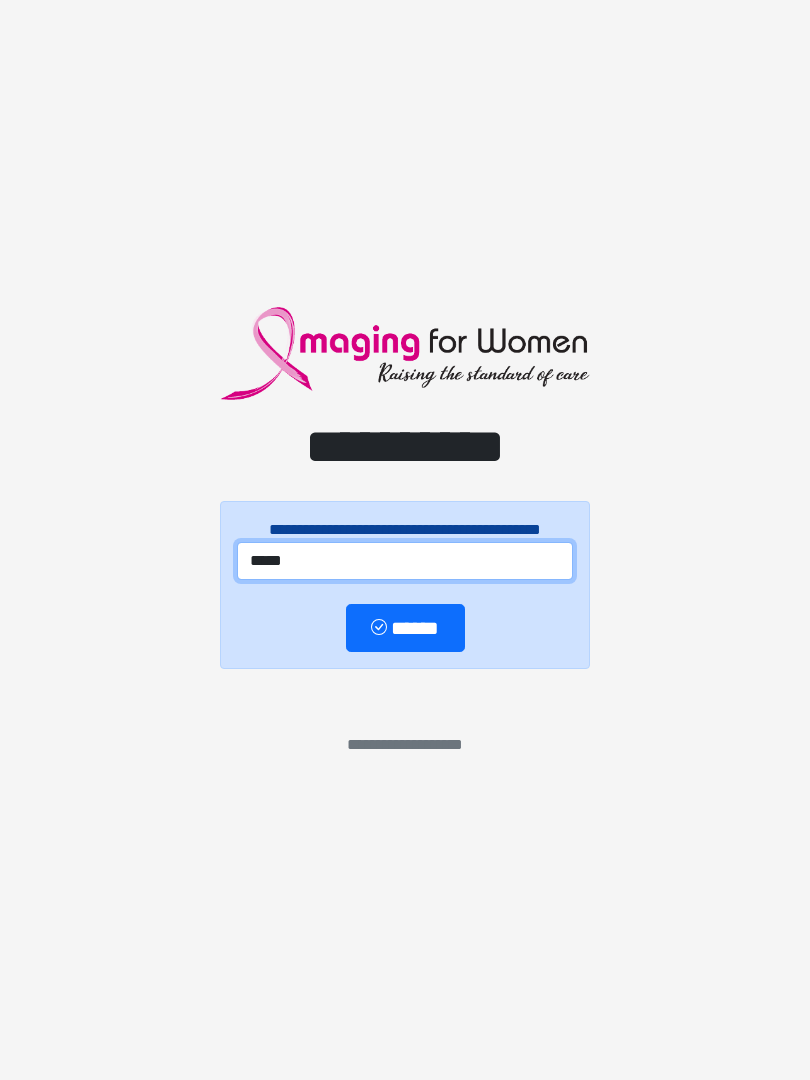 type on "*****" 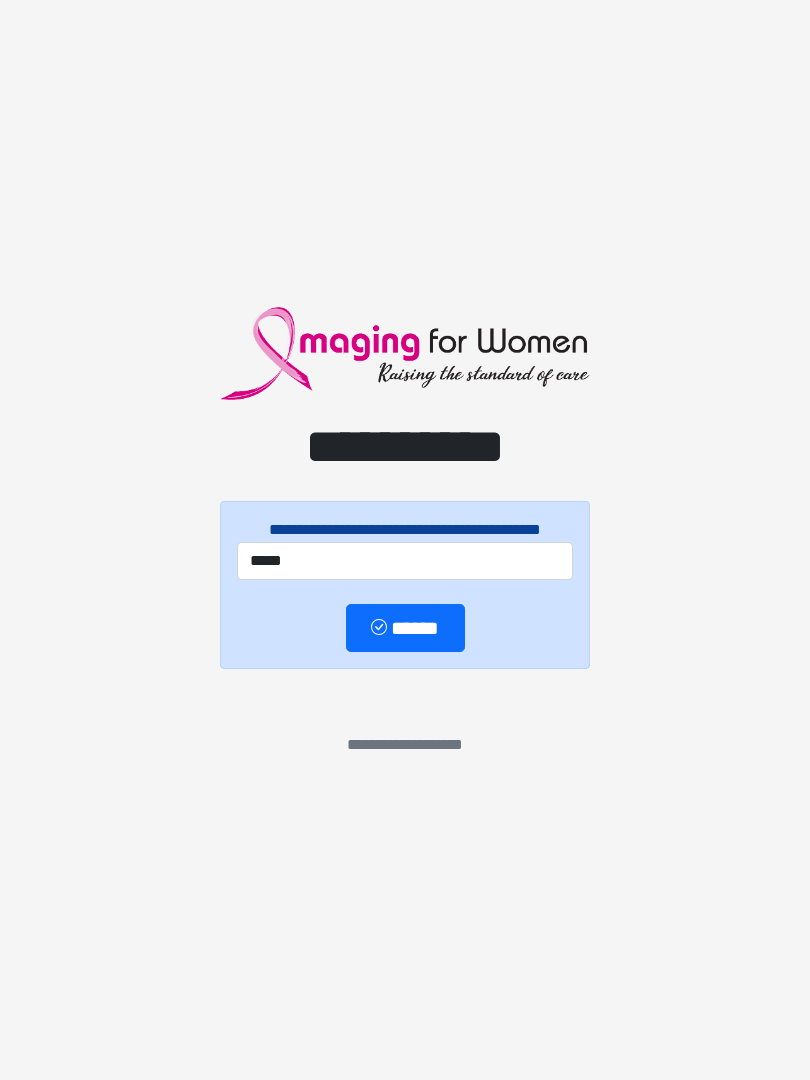 click at bounding box center [381, 629] 